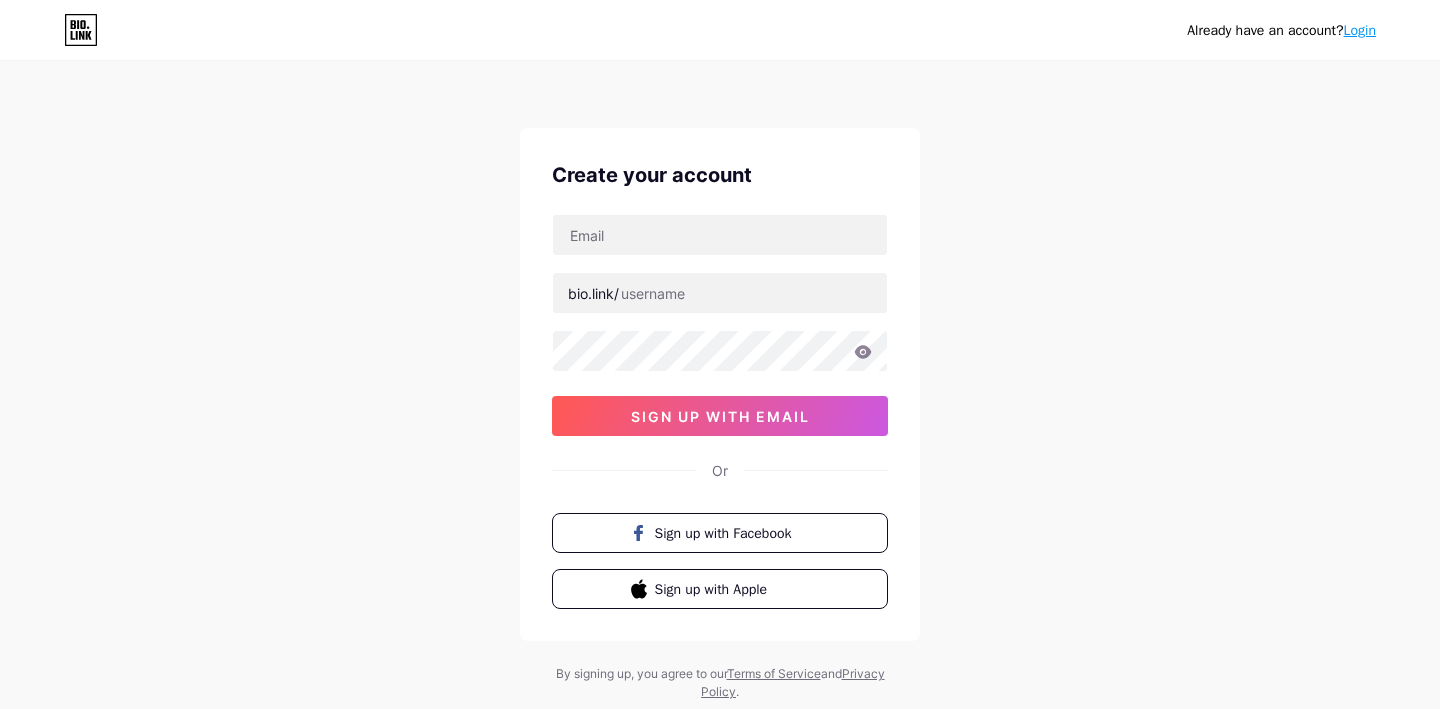 scroll, scrollTop: 0, scrollLeft: 0, axis: both 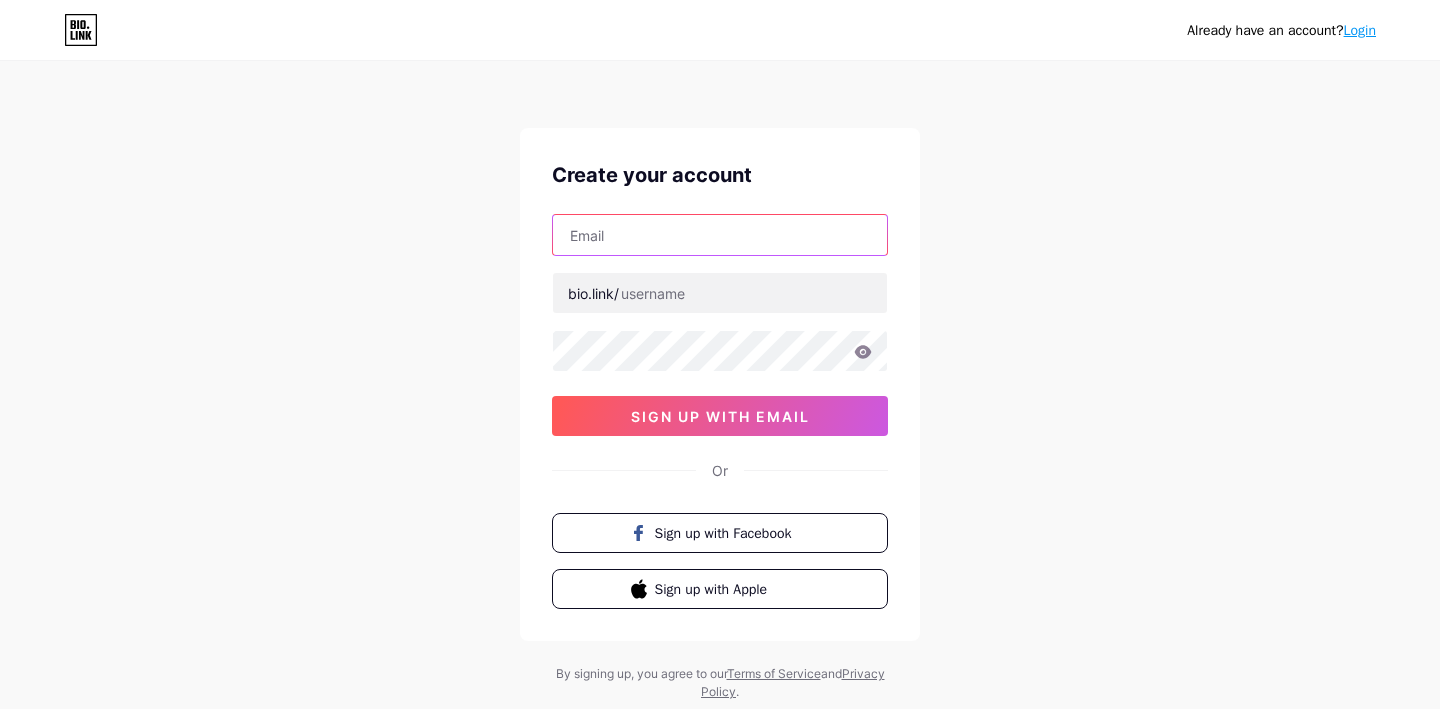click at bounding box center [720, 235] 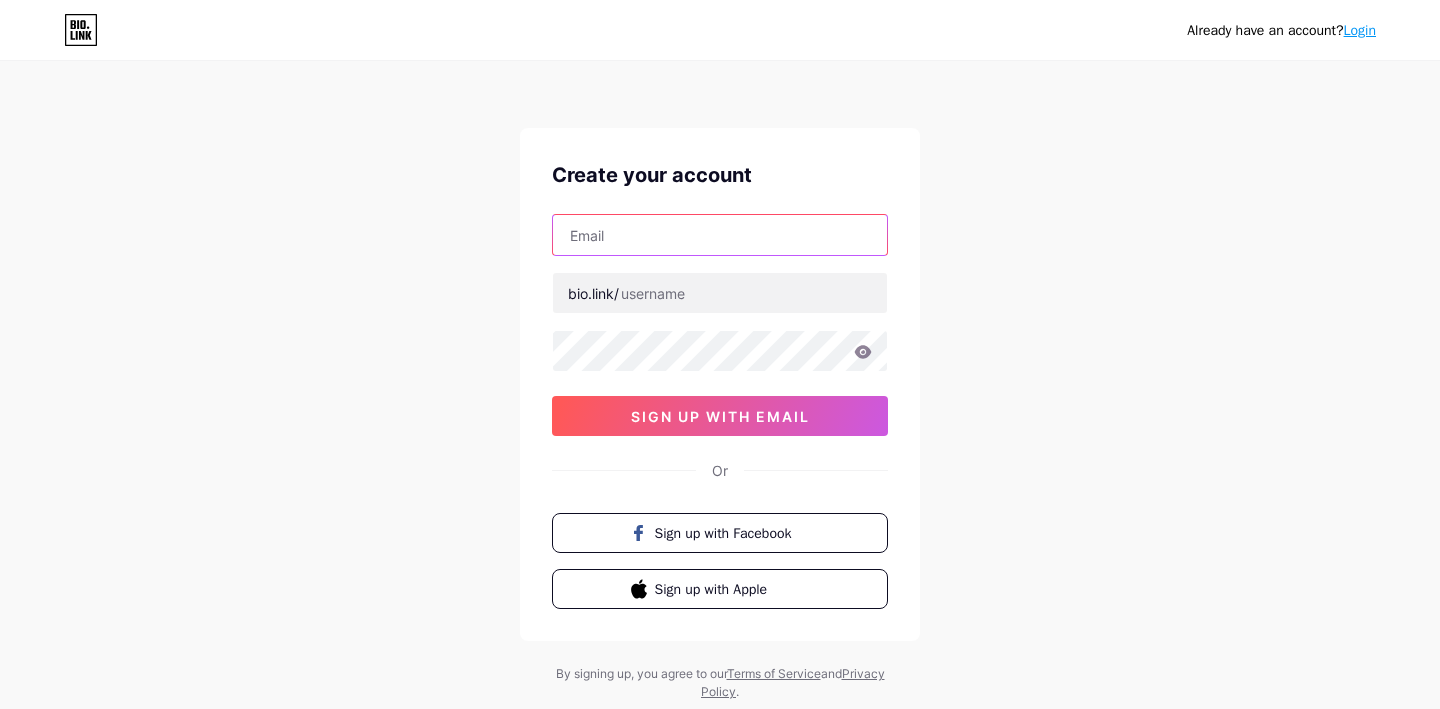 paste on "[EMAIL]" 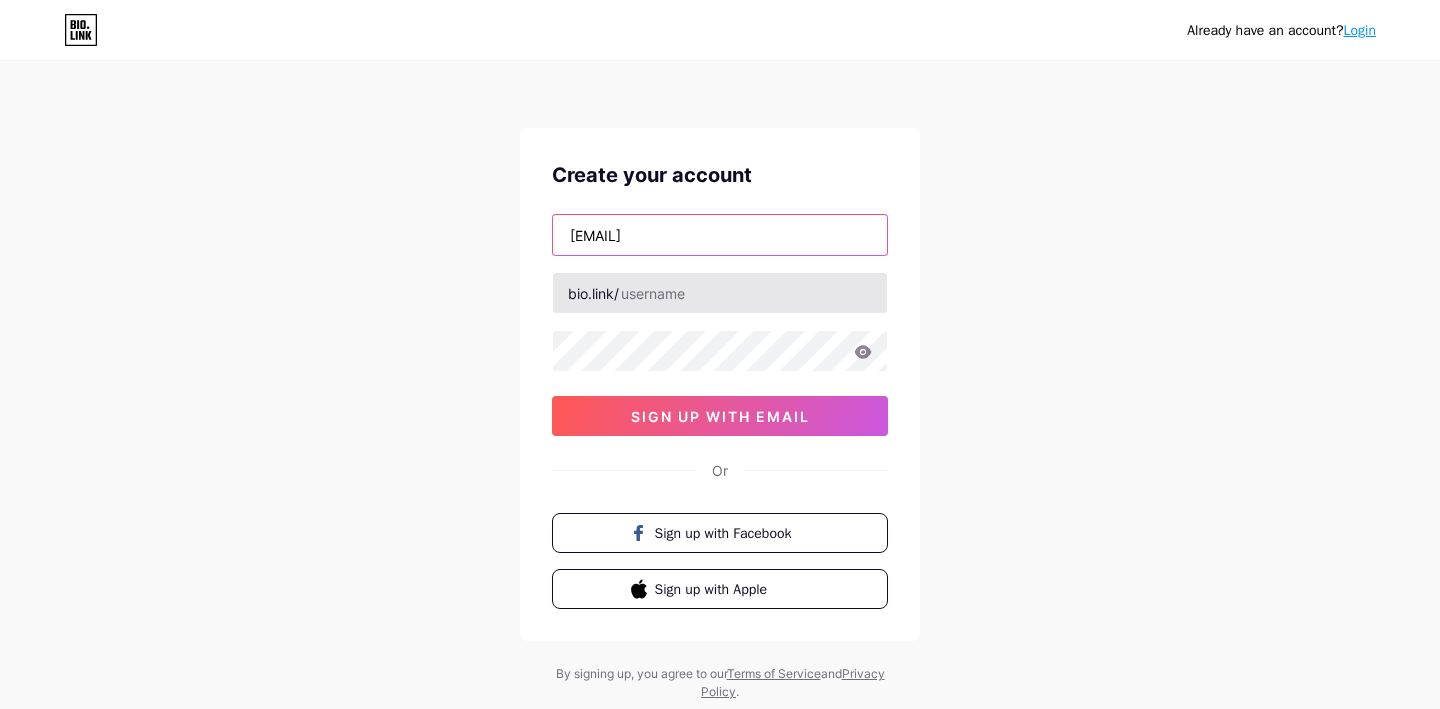 type on "[EMAIL]" 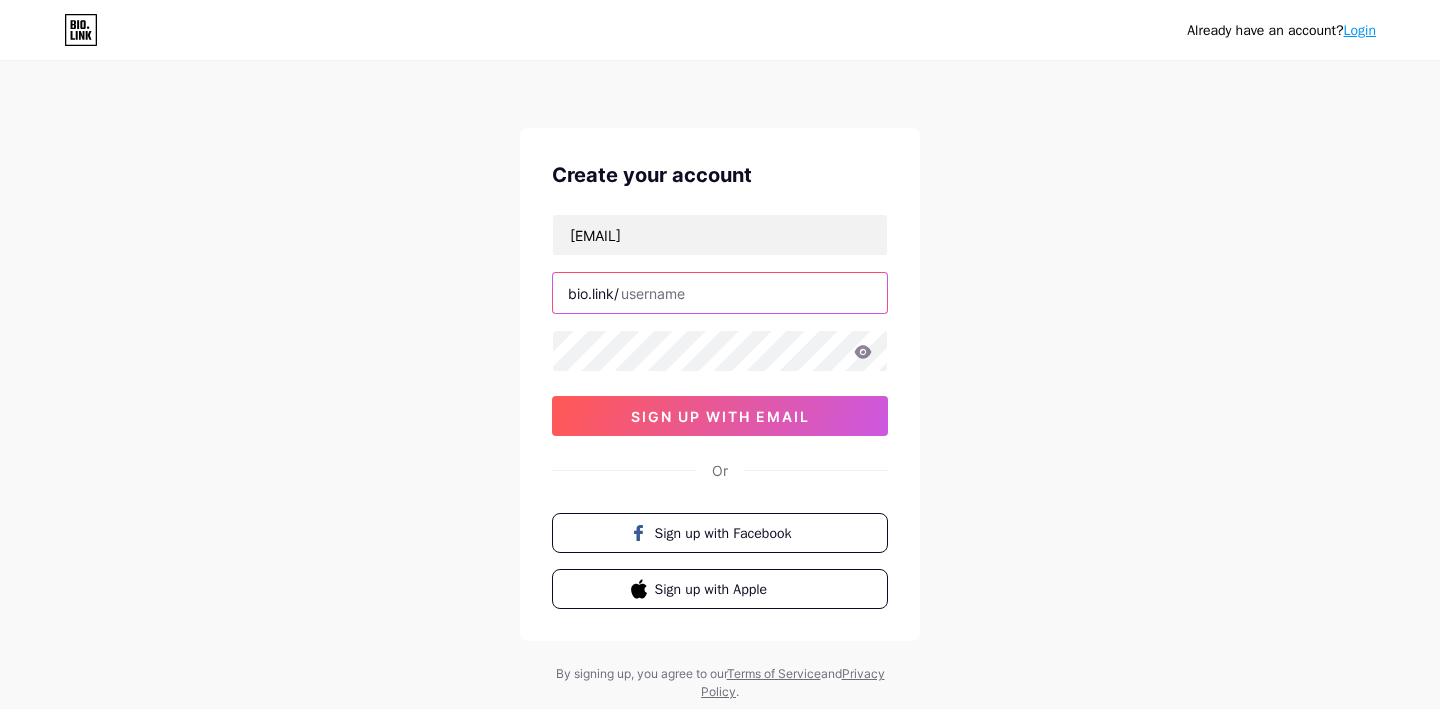 click at bounding box center (720, 293) 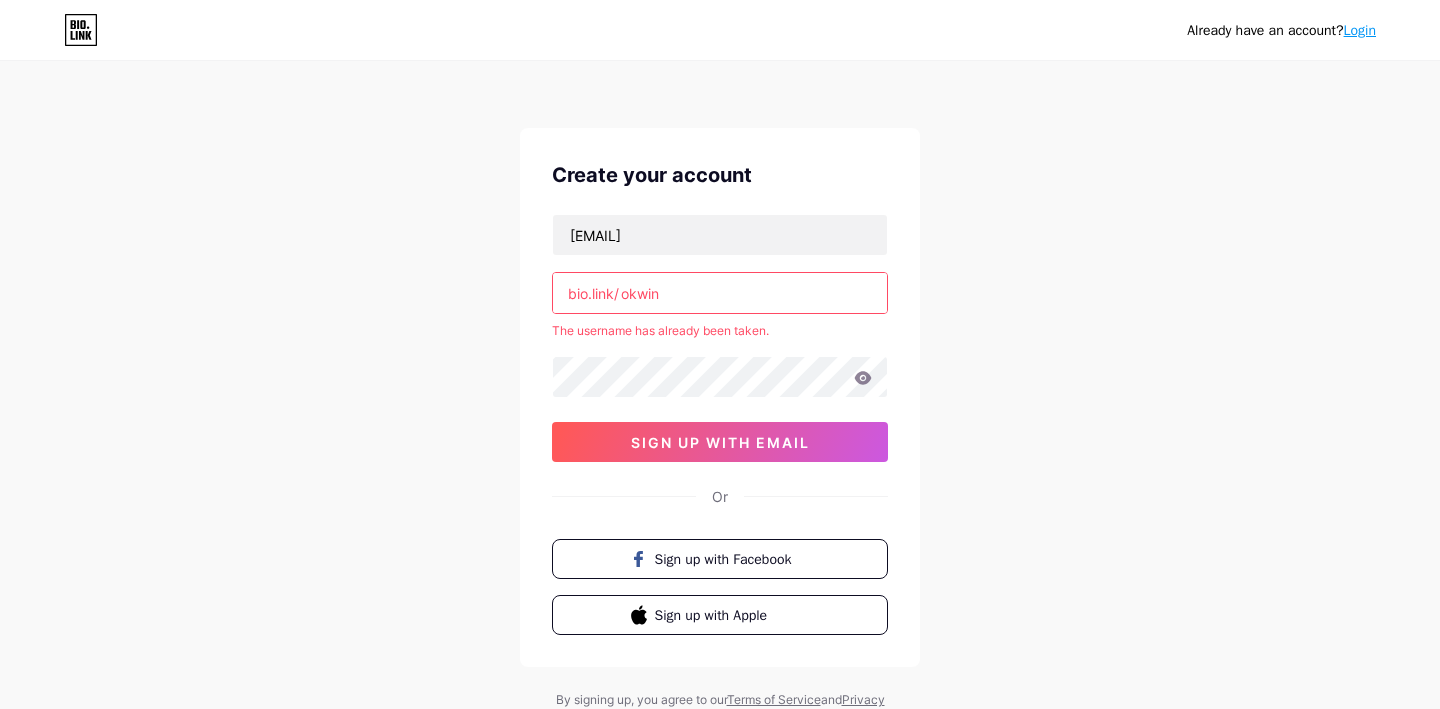 click on "okwin" at bounding box center (720, 293) 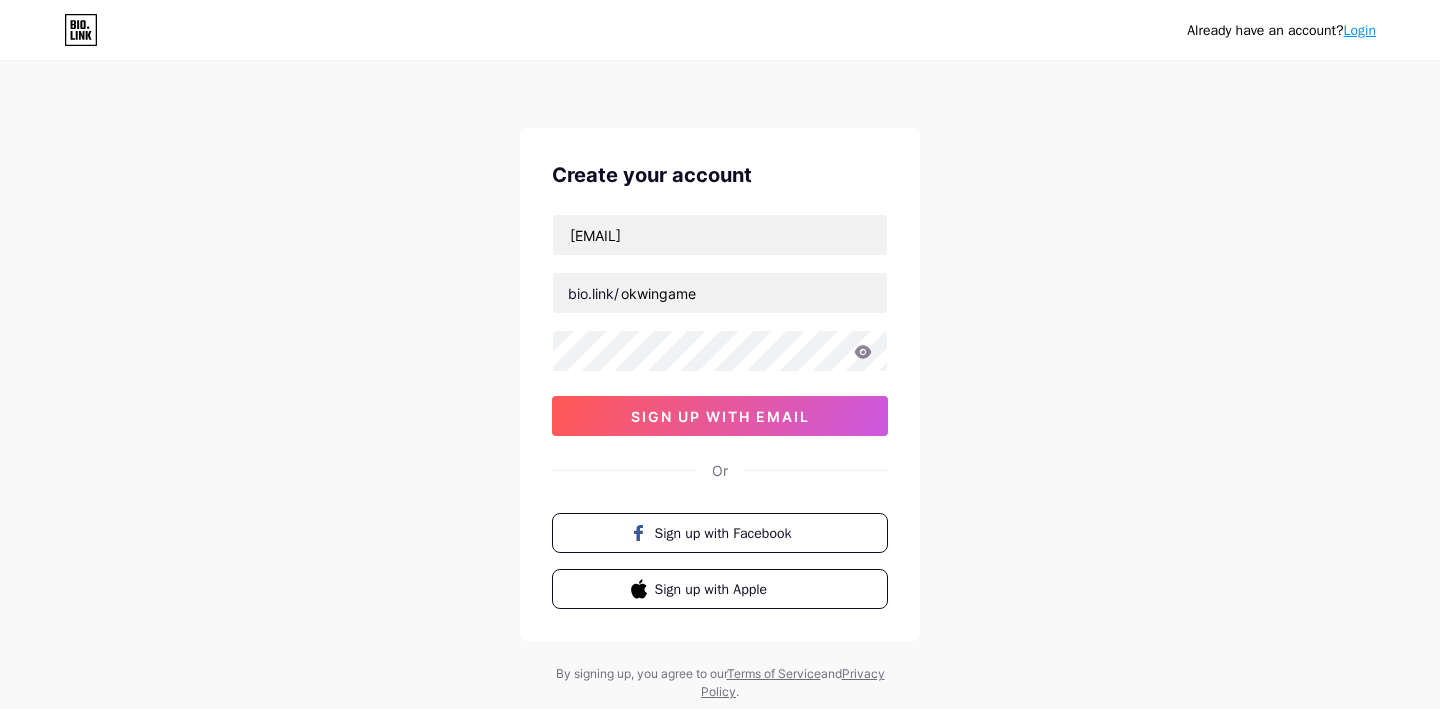 click on "Already have an account?  Login   Create your account     [EMAIL]     bio.link/   [USERNAME]                     sign up with email         Or       Sign up with Facebook
Sign up with Apple
By signing up, you agree to our  Terms of Service  and  Privacy Policy ." at bounding box center (720, 382) 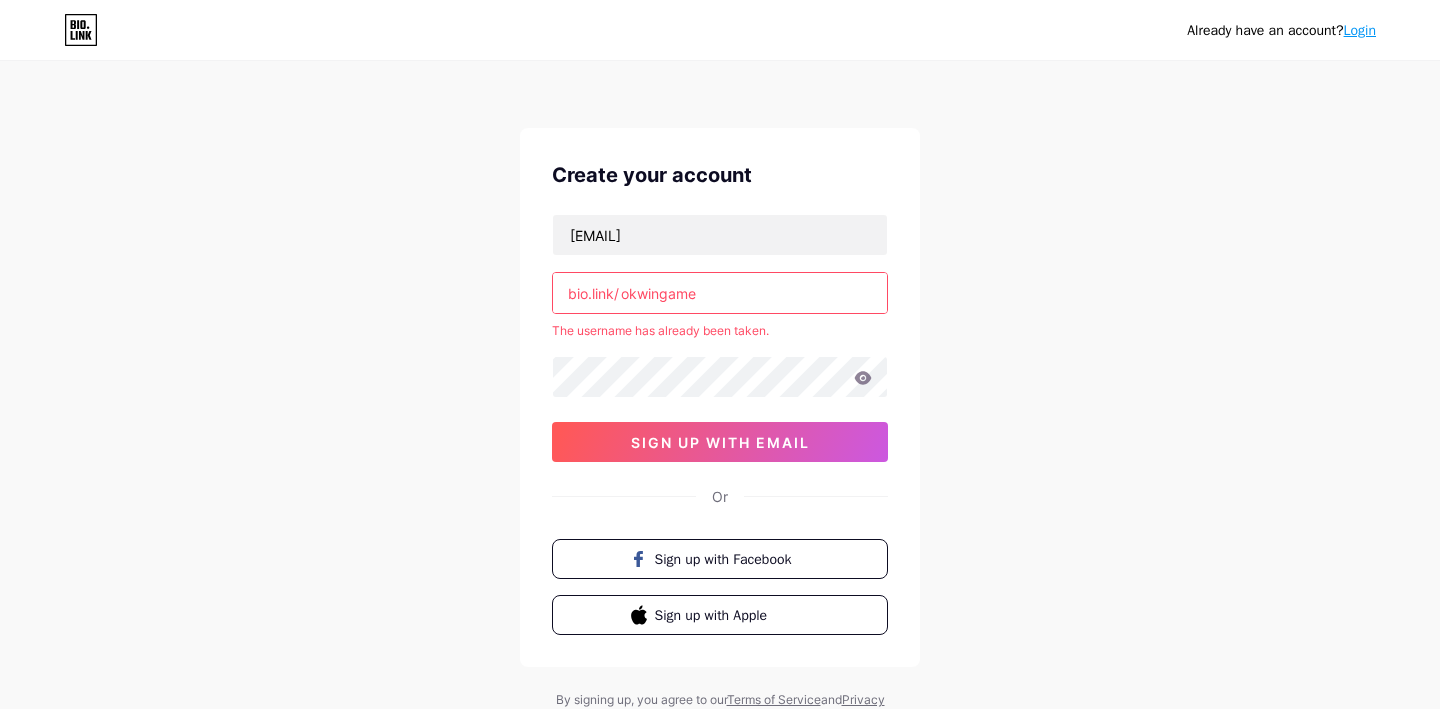 drag, startPoint x: 659, startPoint y: 297, endPoint x: 776, endPoint y: 297, distance: 117 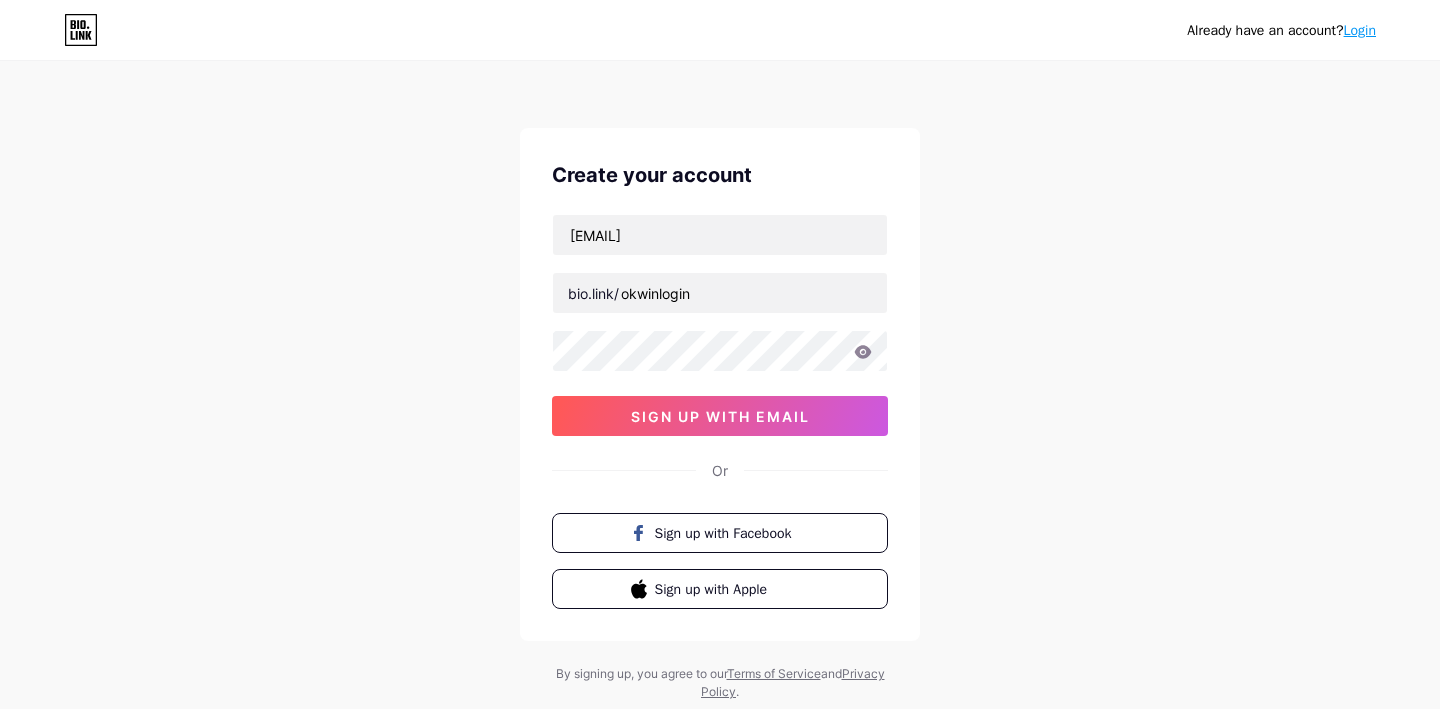 click on "Already have an account?  Login   Create your account     [EMAIL]     bio.link/   [USERNAME]                     sign up with email         Or       Sign up with Facebook
Sign up with Apple
By signing up, you agree to our  Terms of Service  and  Privacy Policy ." at bounding box center [720, 382] 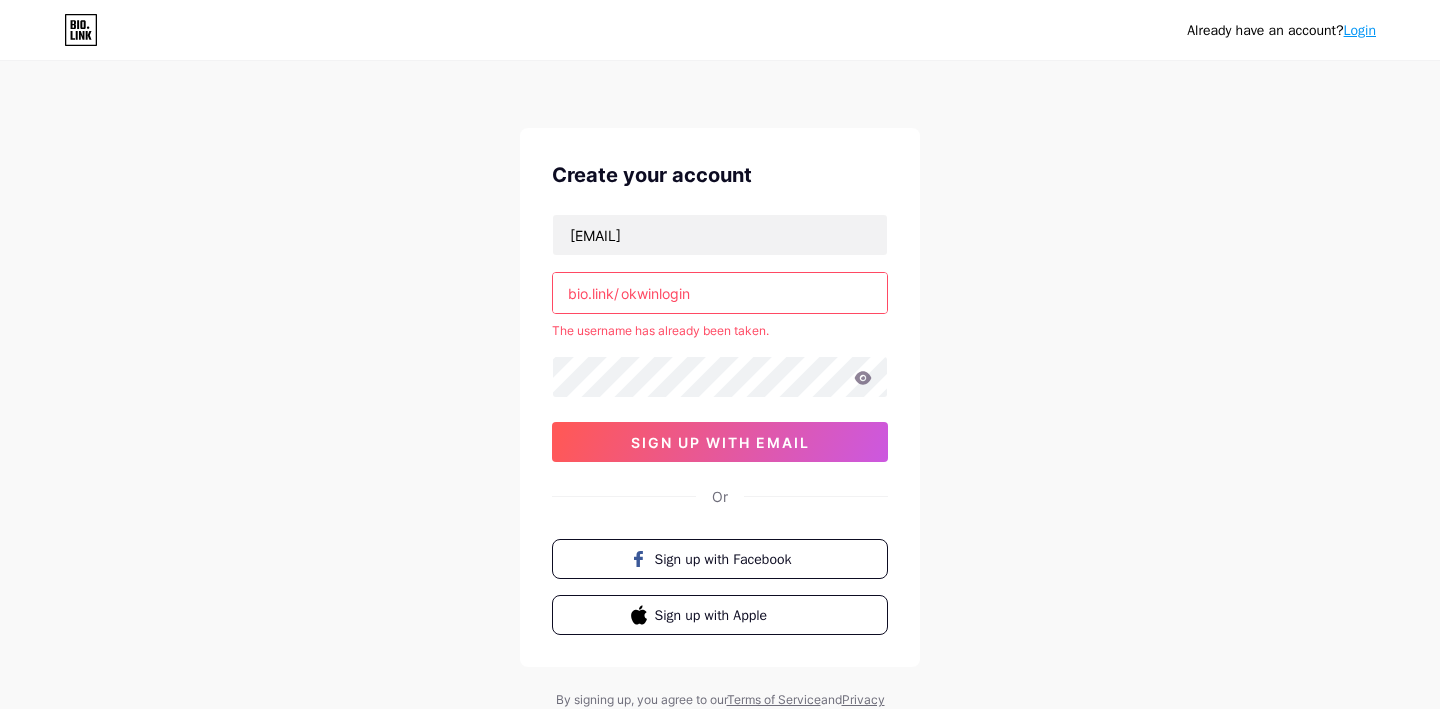 drag, startPoint x: 661, startPoint y: 290, endPoint x: 756, endPoint y: 290, distance: 95 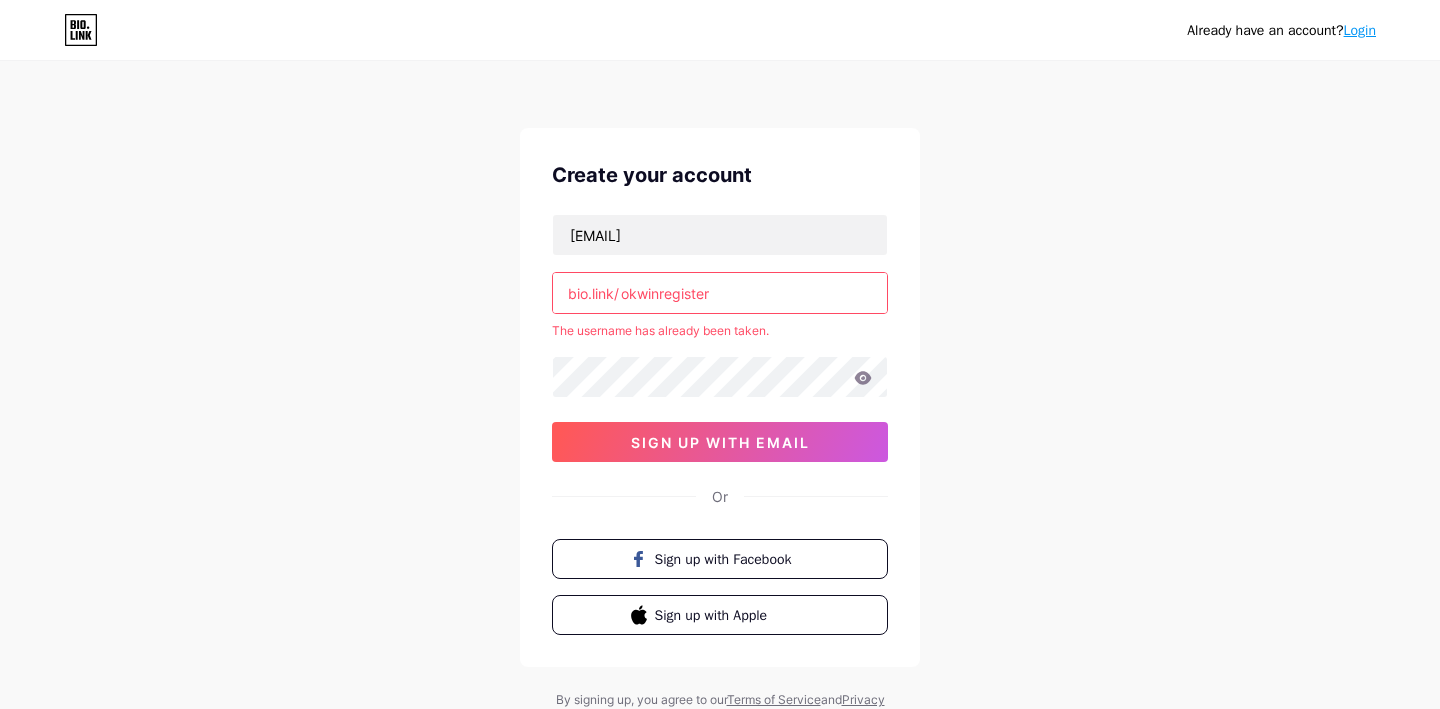 click on "Already have an account?  Login   Create your account     [EMAIL]     bio.link/   [USERNAME]     The username has already been taken.                 sign up with email         Or       Sign up with Facebook
Sign up with Apple
By signing up, you agree to our  Terms of Service  and  Privacy Policy ." at bounding box center [720, 395] 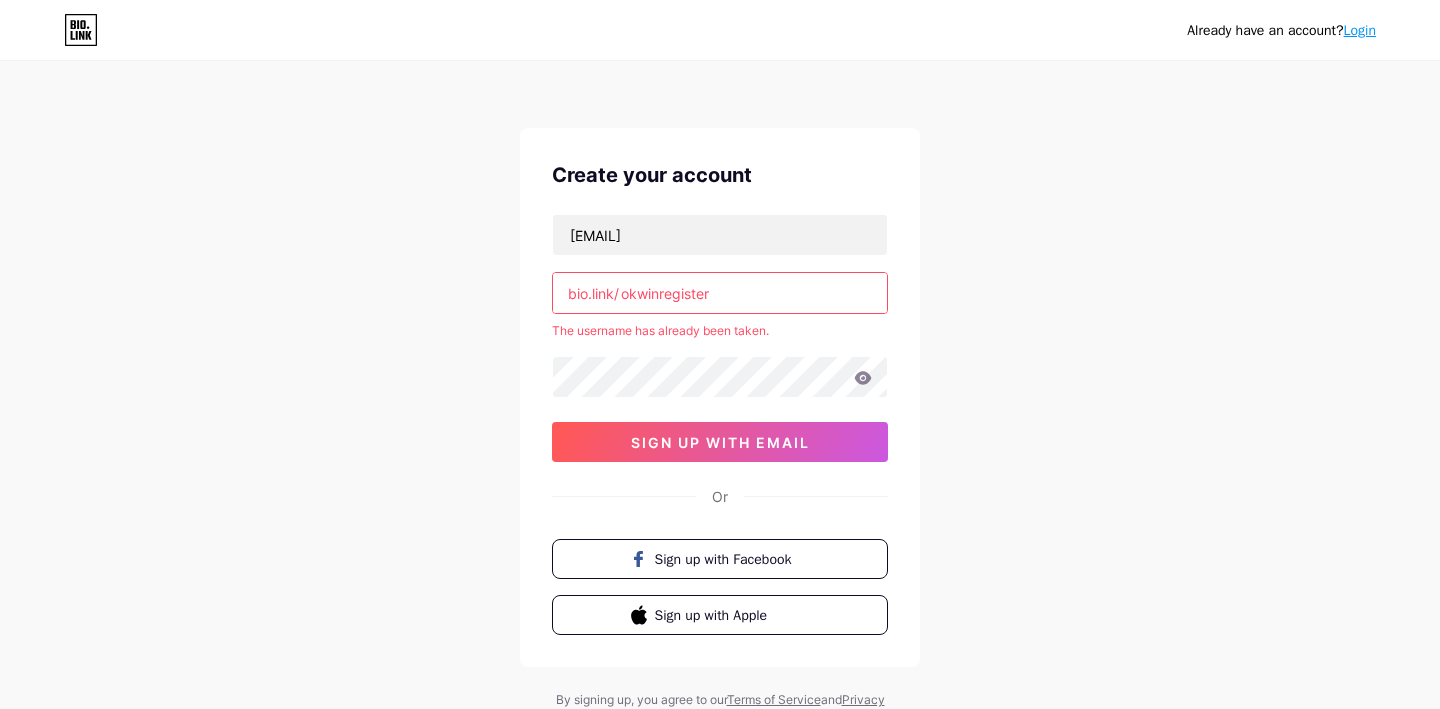 click on "Already have an account?  Login   Create your account     [EMAIL]     bio.link/   [USERNAME]     The username has already been taken.                 sign up with email         Or       Sign up with Facebook
Sign up with Apple
By signing up, you agree to our  Terms of Service  and  Privacy Policy ." at bounding box center (720, 395) 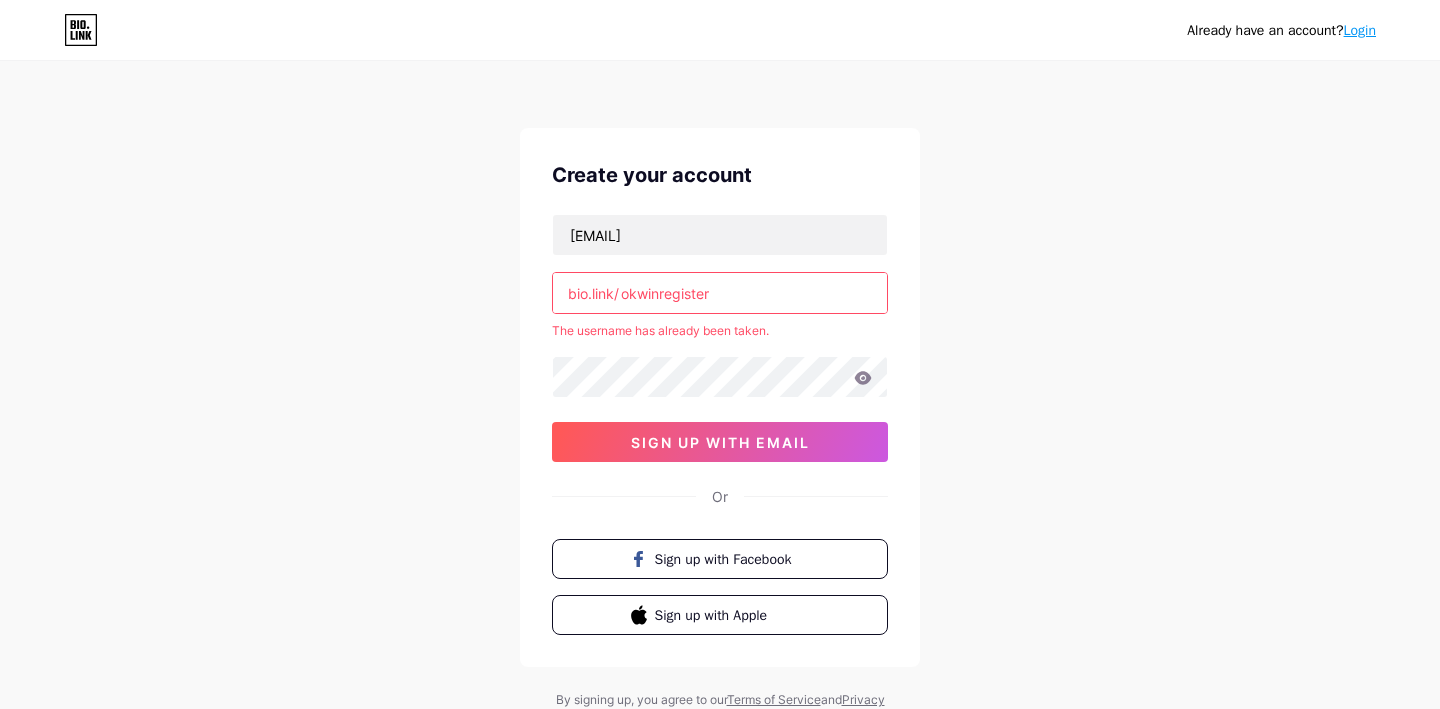 click on "okwinregister" at bounding box center (720, 293) 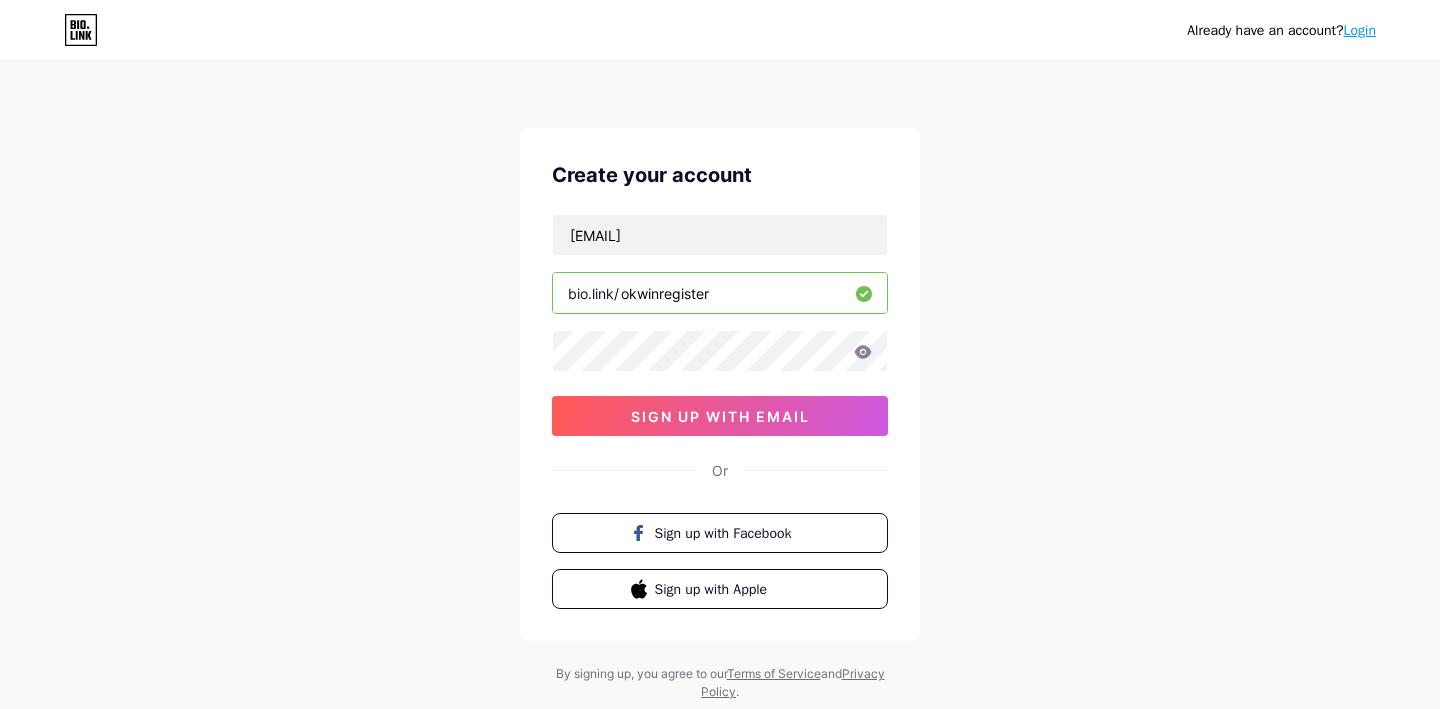 click on "Already have an account?  Login   Create your account     [EMAIL]     bio.link/   [USERNAME]                     sign up with email         Or       Sign up with Facebook
Sign up with Apple
By signing up, you agree to our  Terms of Service  and  Privacy Policy ." at bounding box center [720, 382] 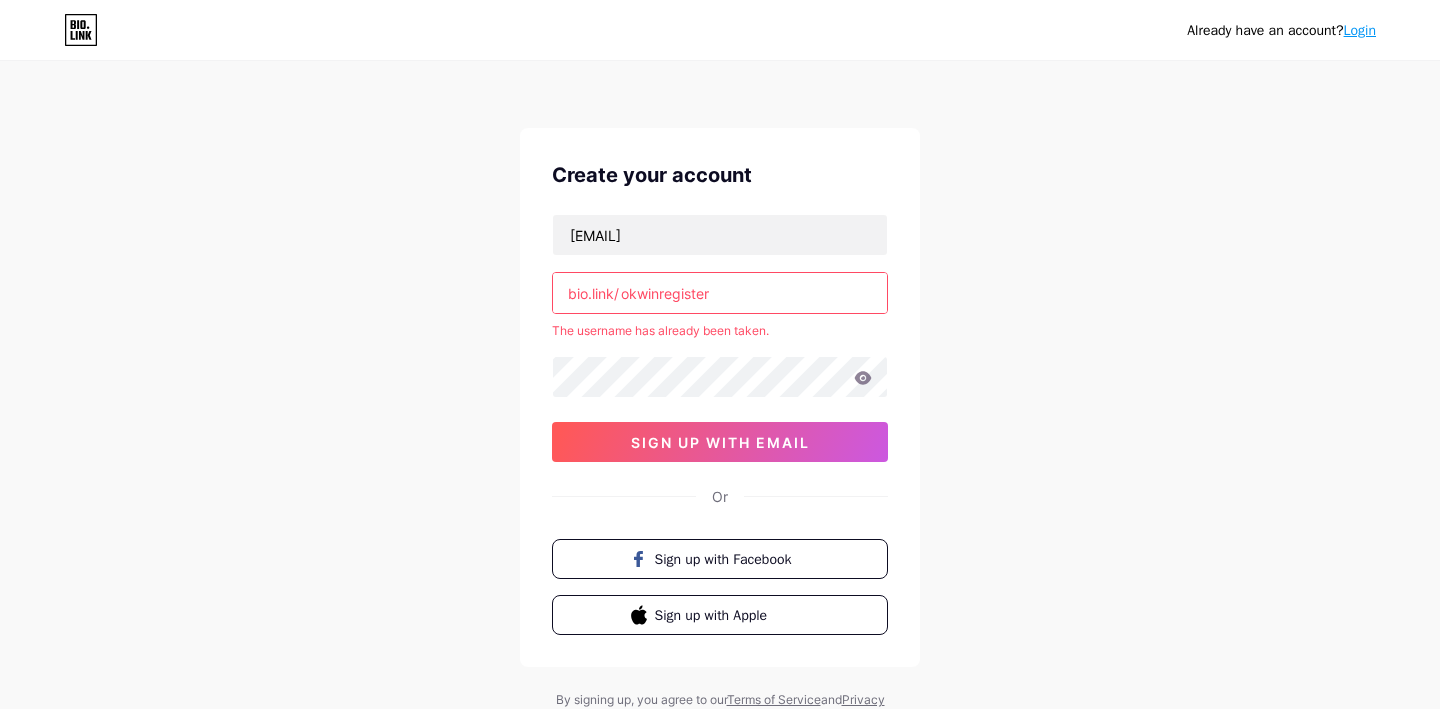 drag, startPoint x: 659, startPoint y: 292, endPoint x: 791, endPoint y: 293, distance: 132.00378 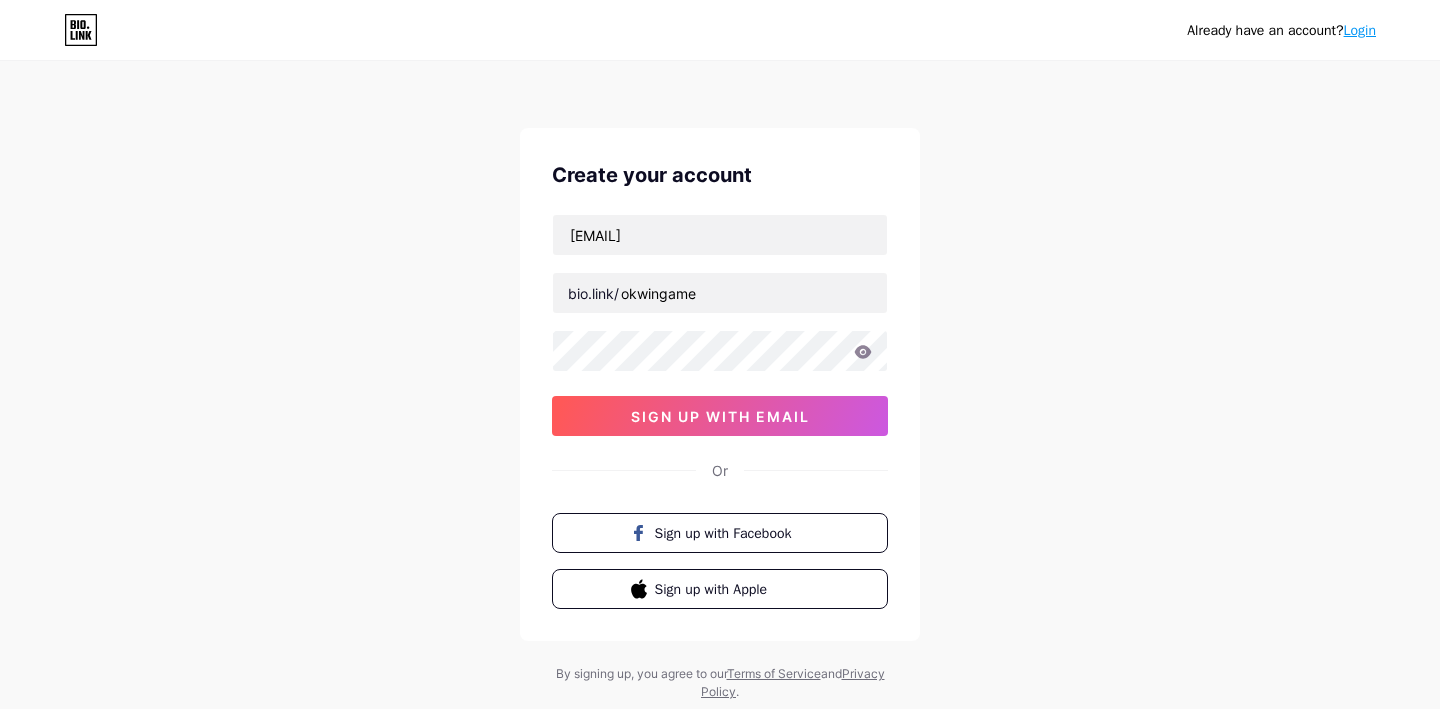 click on "Already have an account?  Login   Create your account     [EMAIL]     bio.link/   [USERNAME]                     sign up with email         Or       Sign up with Facebook
Sign up with Apple
By signing up, you agree to our  Terms of Service  and  Privacy Policy ." at bounding box center (720, 382) 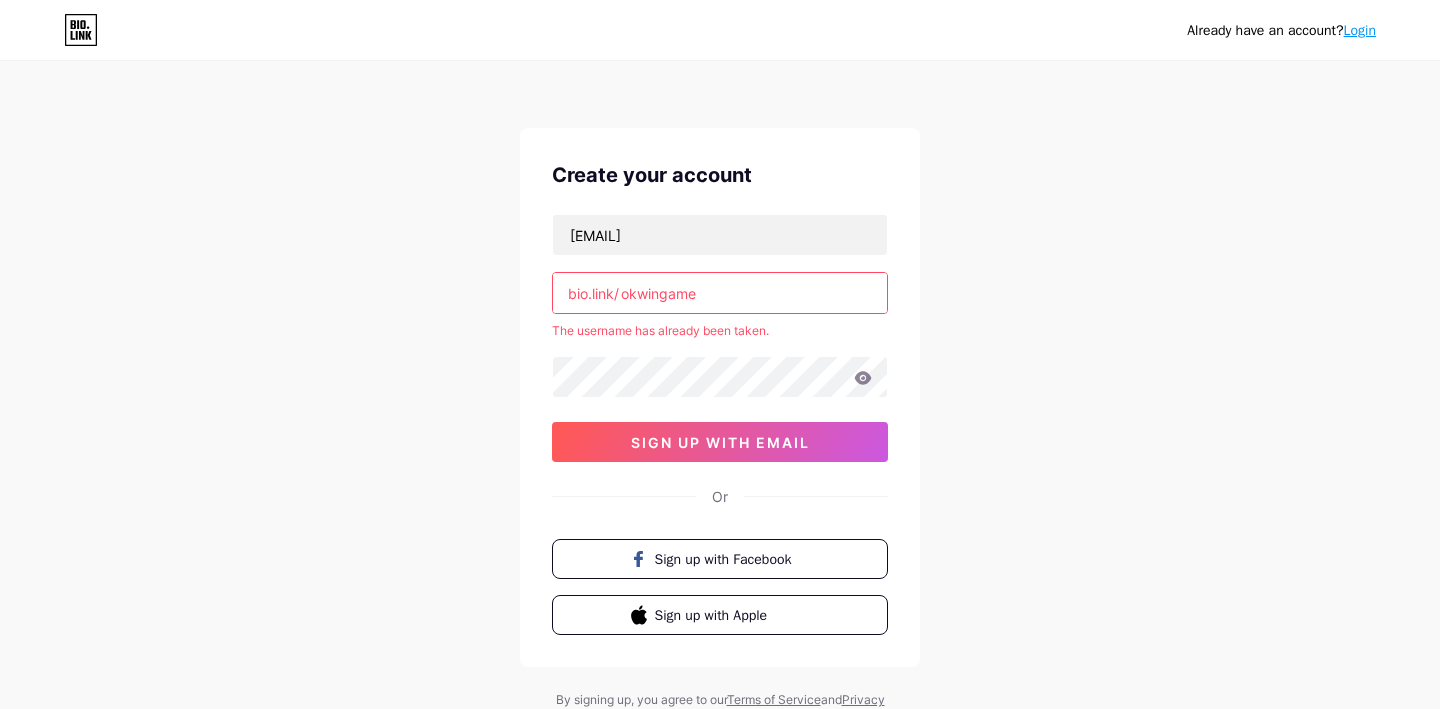 click on "okwingame" at bounding box center (720, 293) 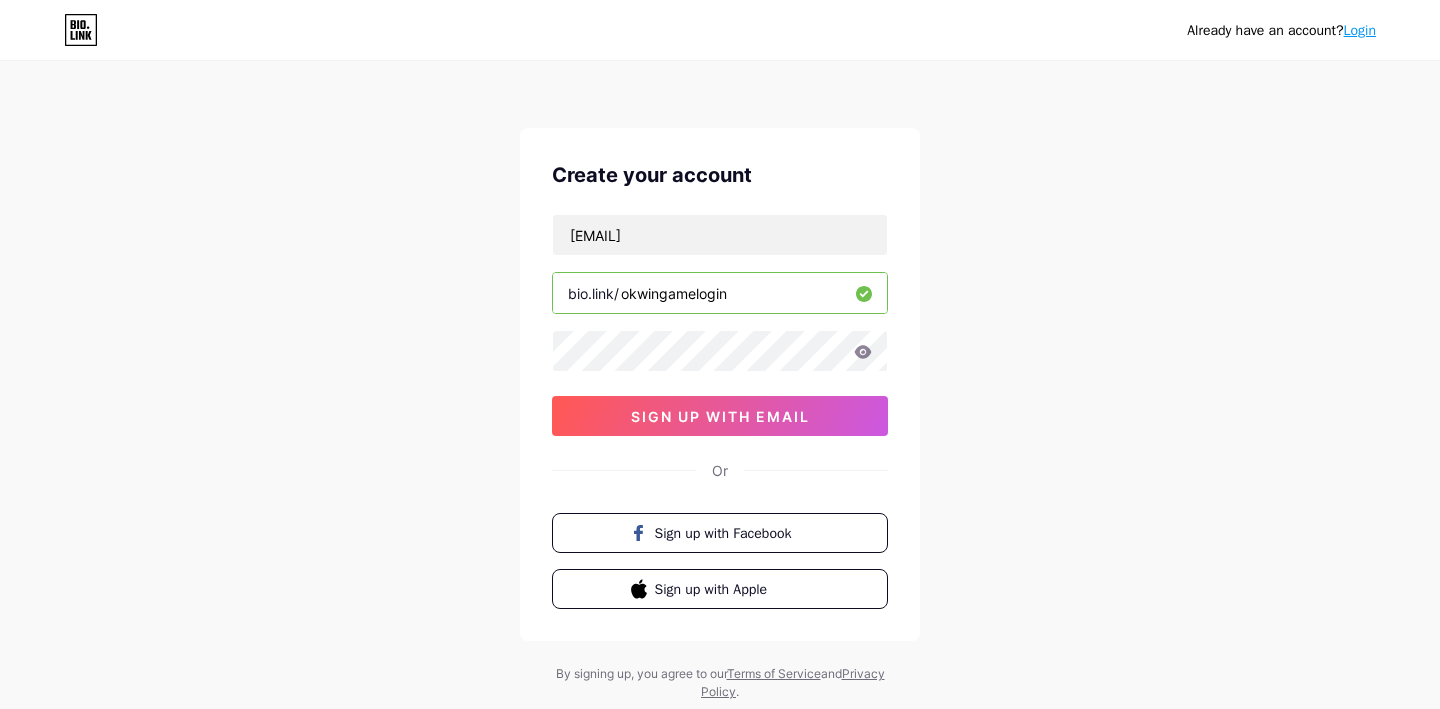 click on "Already have an account?  Login   Create your account     [EMAIL]     bio.link/   [USERNAME]                     sign up with email         Or       Sign up with Facebook
Sign up with Apple
By signing up, you agree to our  Terms of Service  and  Privacy Policy ." at bounding box center (720, 382) 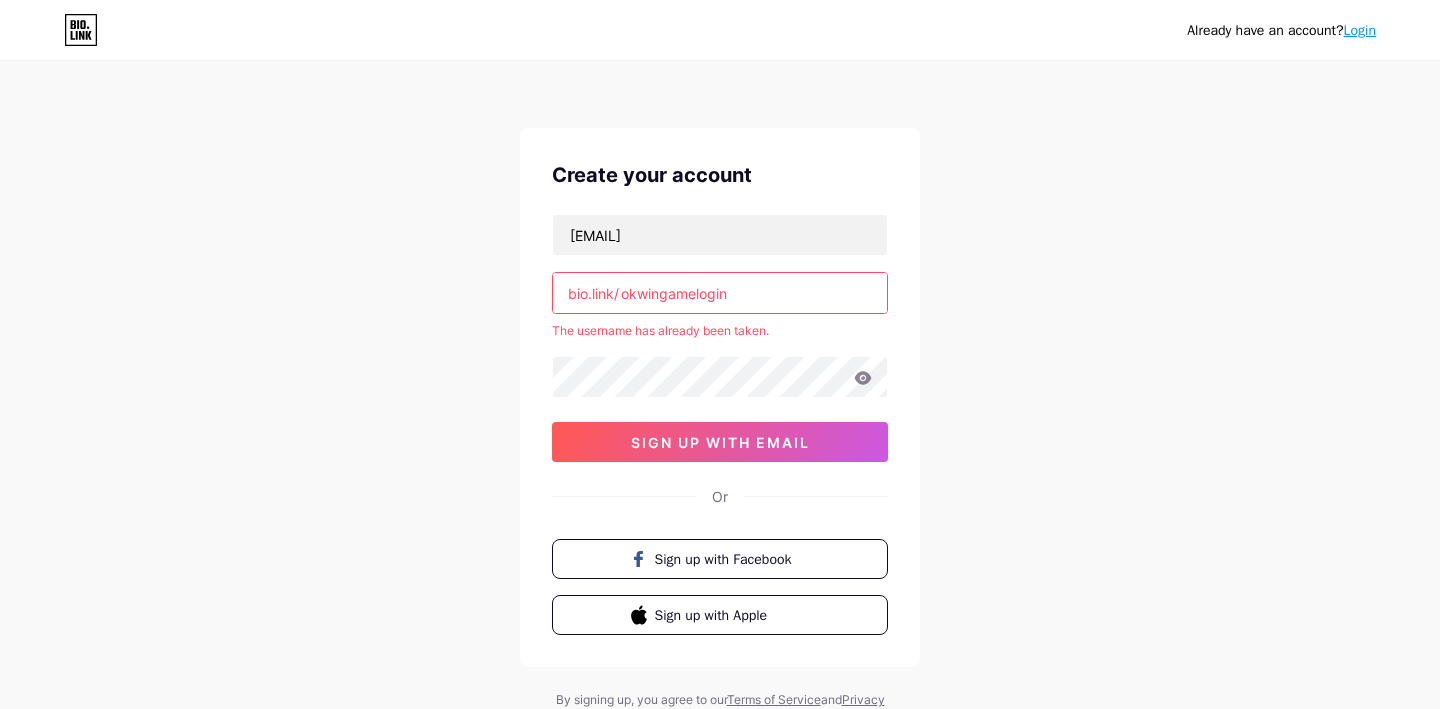 click on "okwingamelogin" at bounding box center [720, 293] 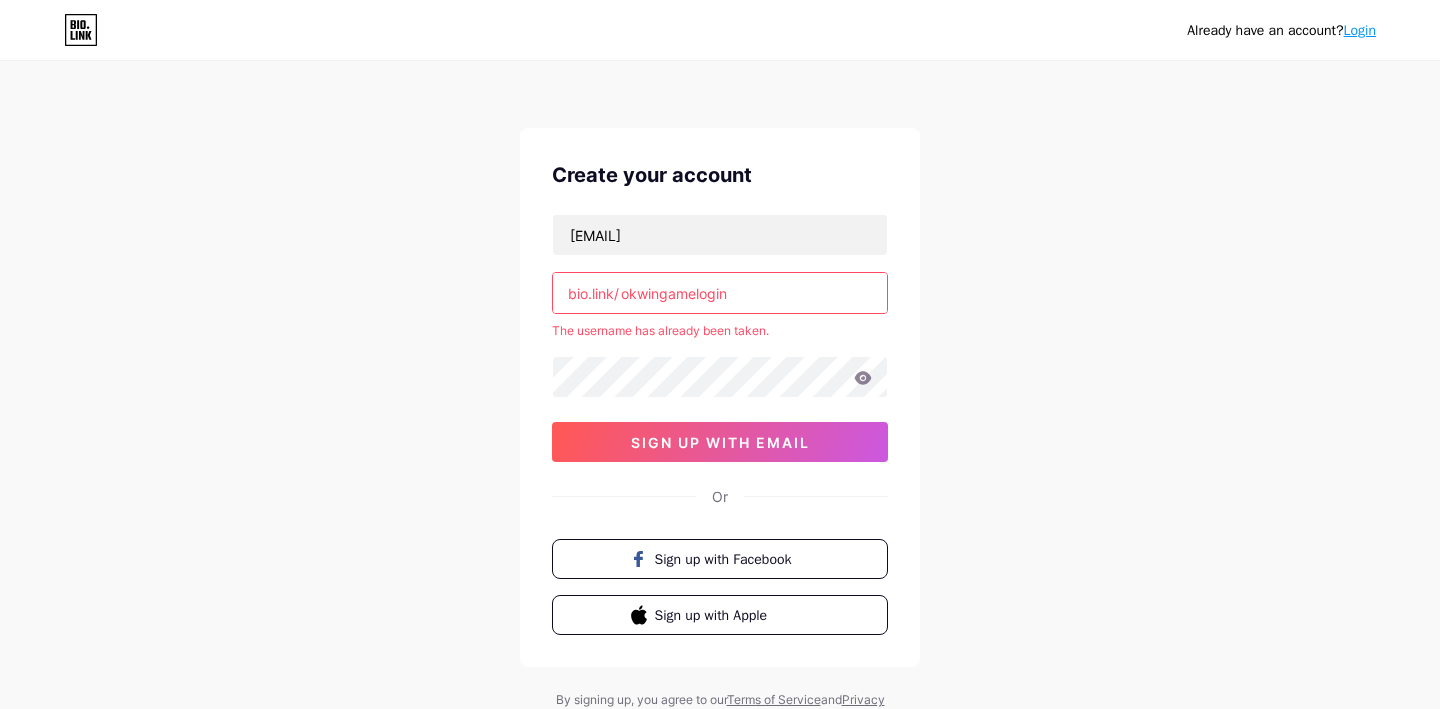 drag, startPoint x: 696, startPoint y: 293, endPoint x: 778, endPoint y: 293, distance: 82 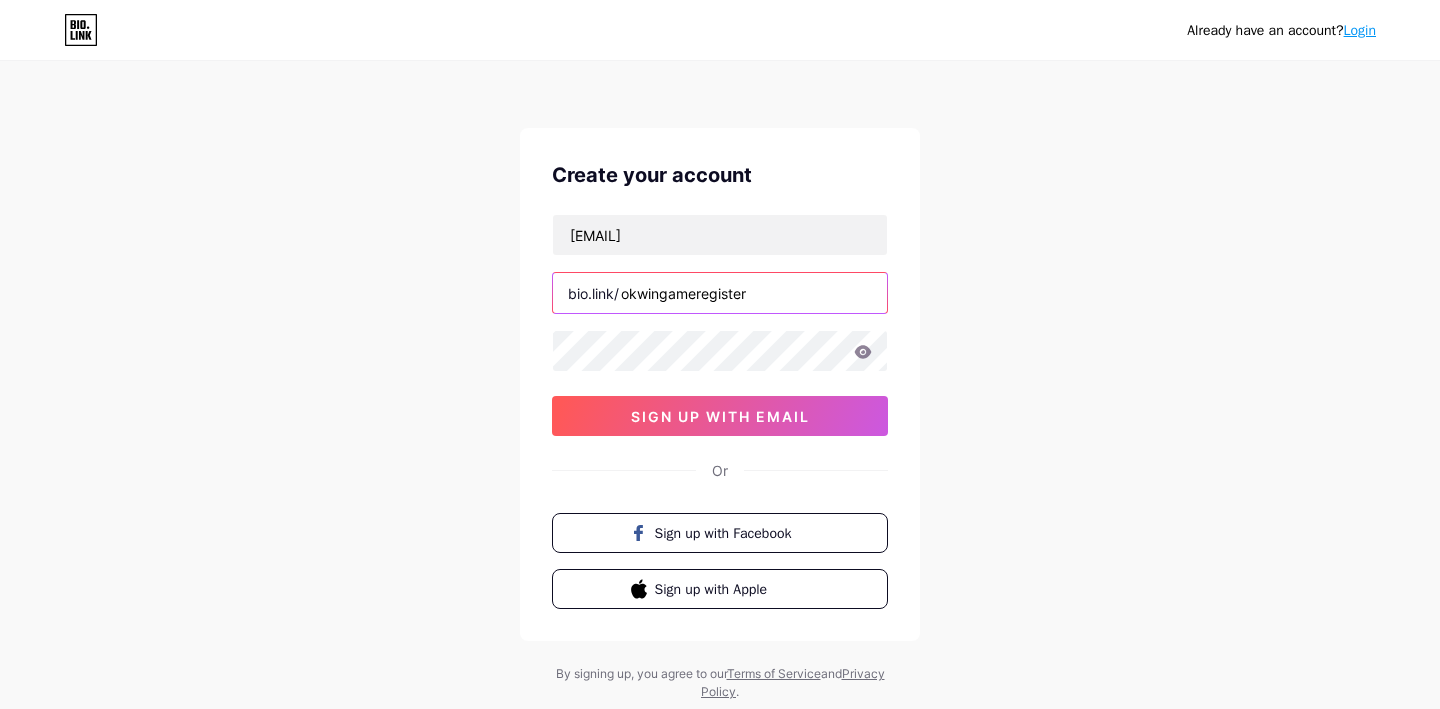 type on "okwingameregister" 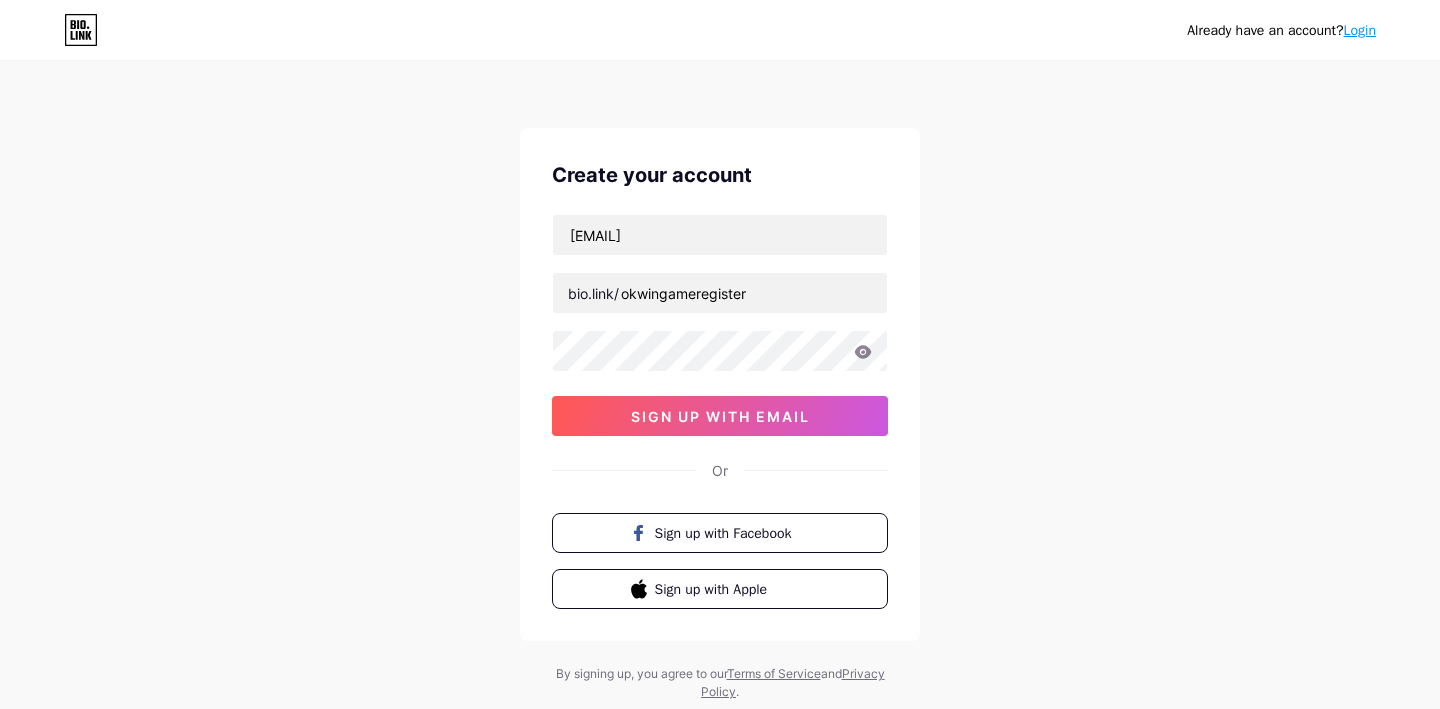 click on "Already have an account?  Login   Create your account     [EMAIL]     bio.link/   [USERNAME]                     sign up with email         Or       Sign up with Facebook
Sign up with Apple
By signing up, you agree to our  Terms of Service  and  Privacy Policy ." at bounding box center [720, 382] 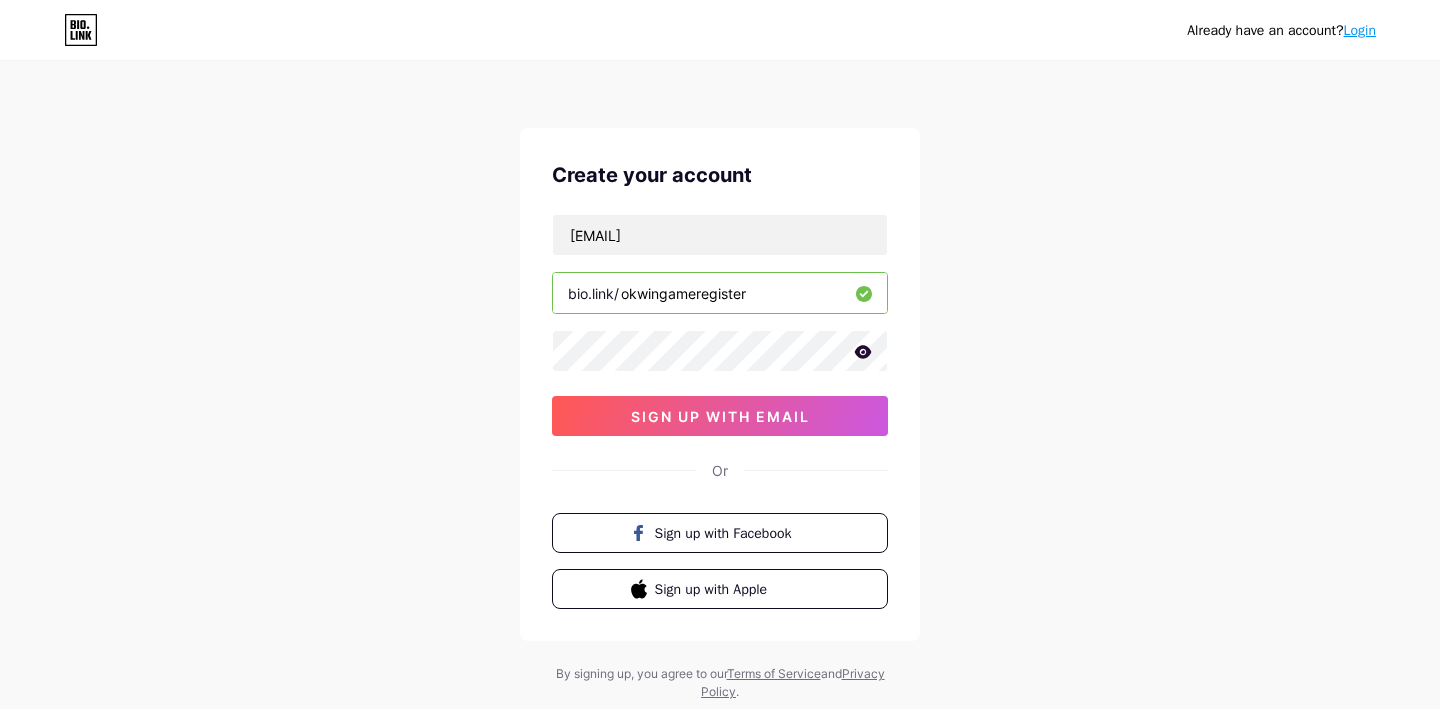 click 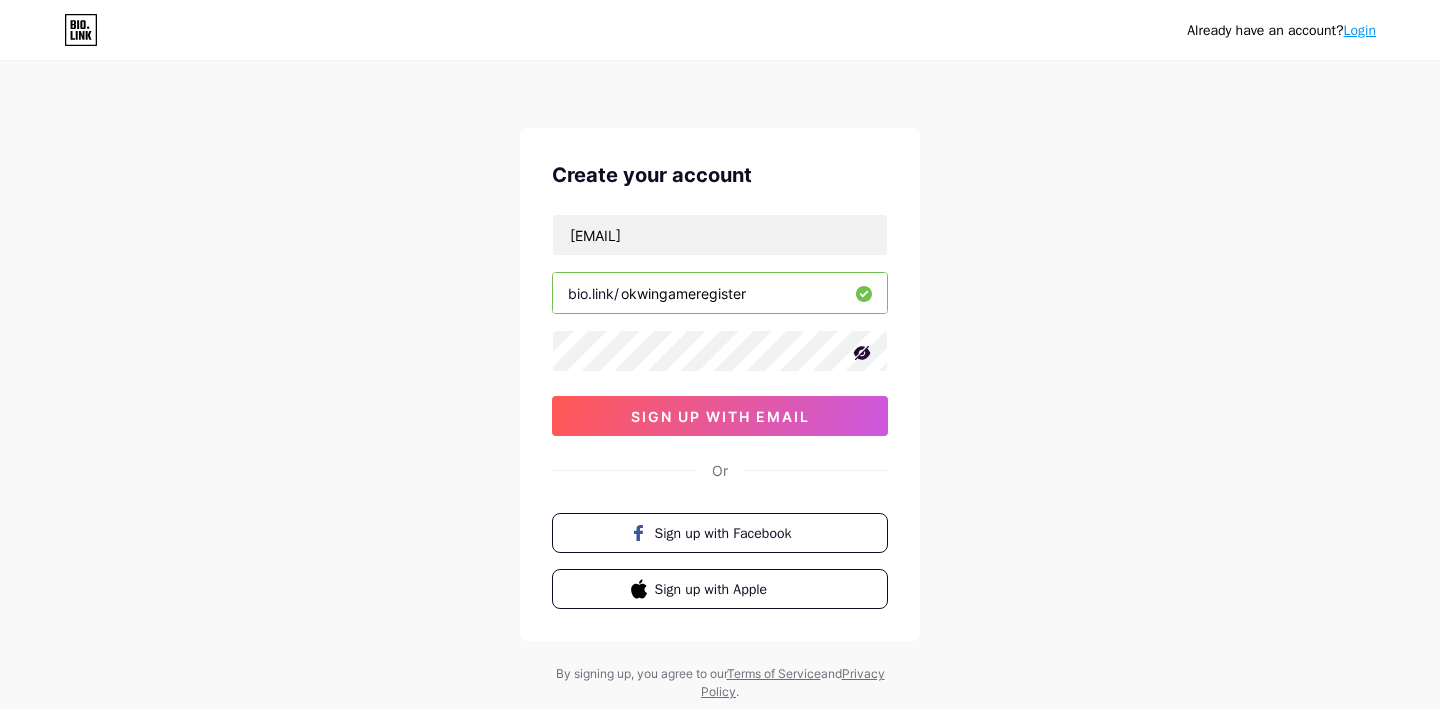 click on "Create your account     [EMAIL]     bio.link/   [USERNAME]                     sign up with email         Or       Sign up with Facebook
Sign up with Apple" at bounding box center (720, 384) 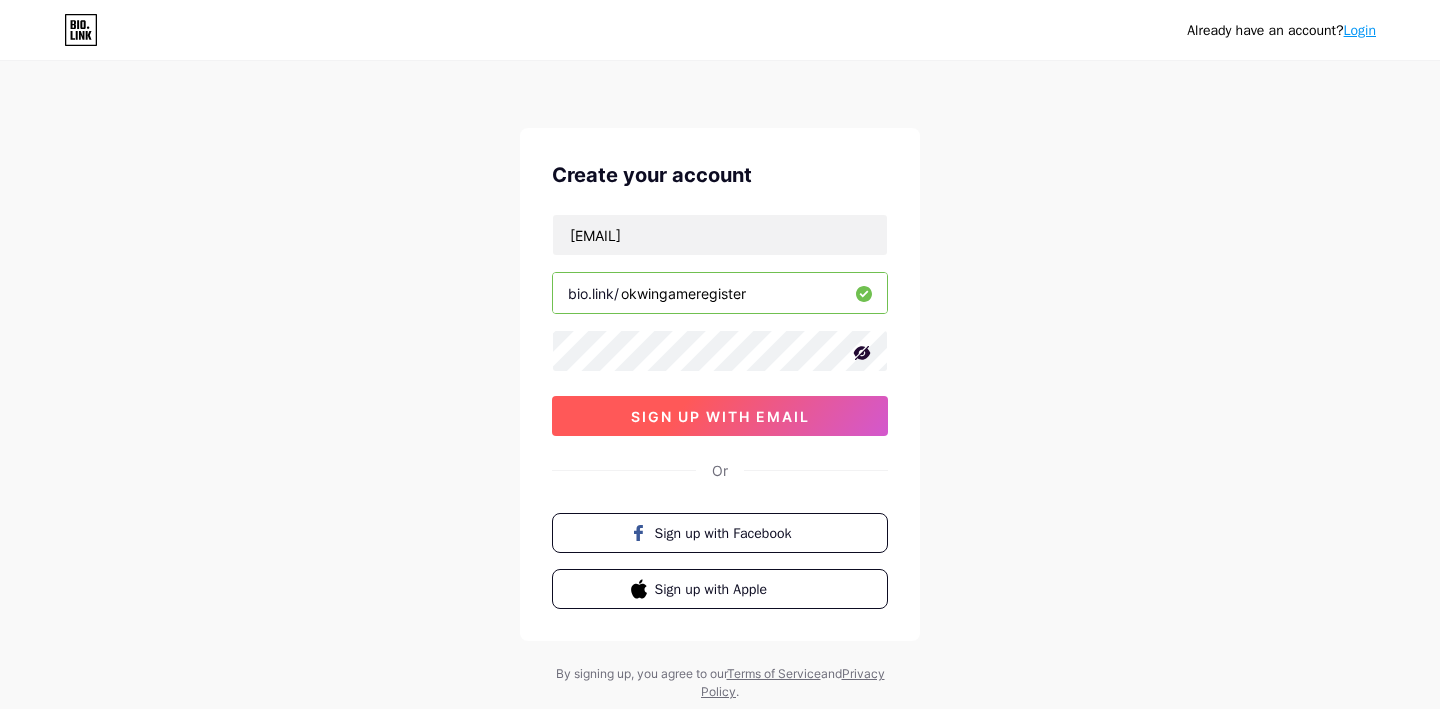 click on "sign up with email" at bounding box center [720, 416] 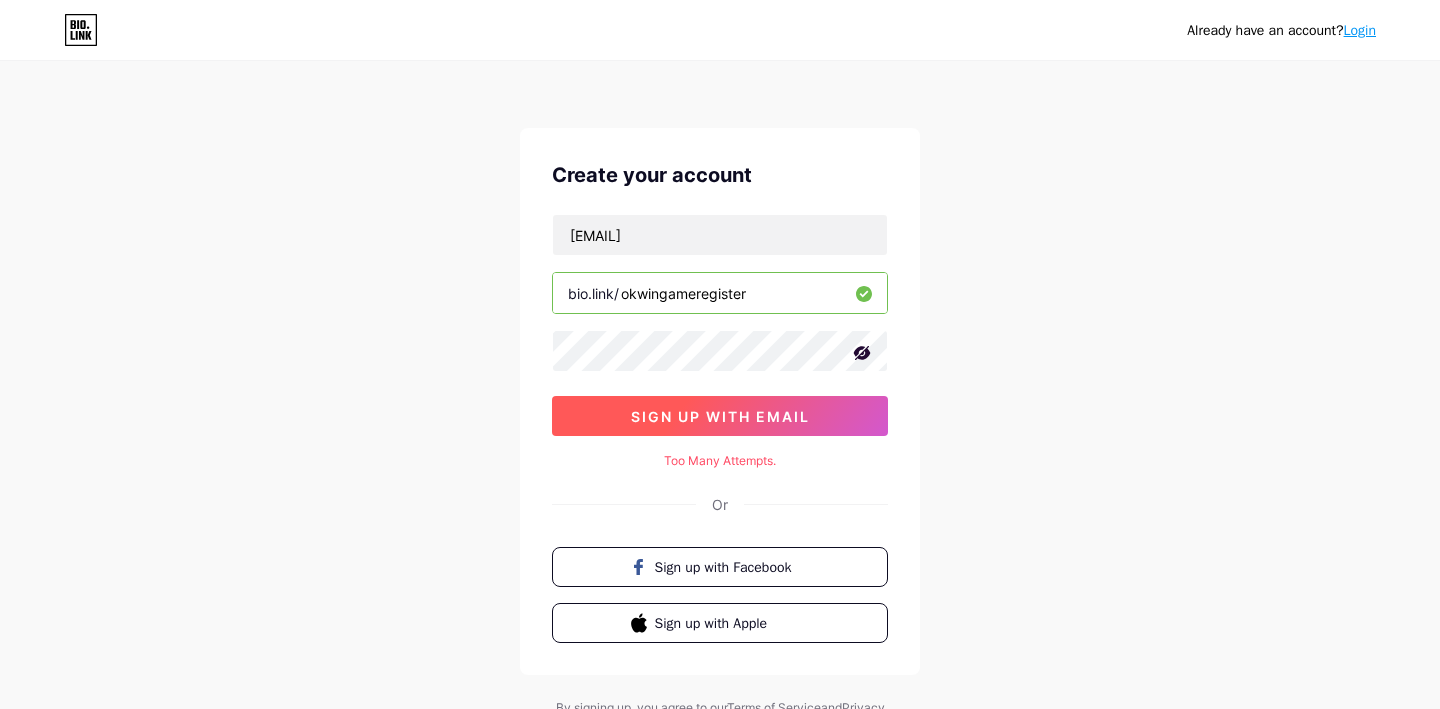 click on "sign up with email" at bounding box center (720, 416) 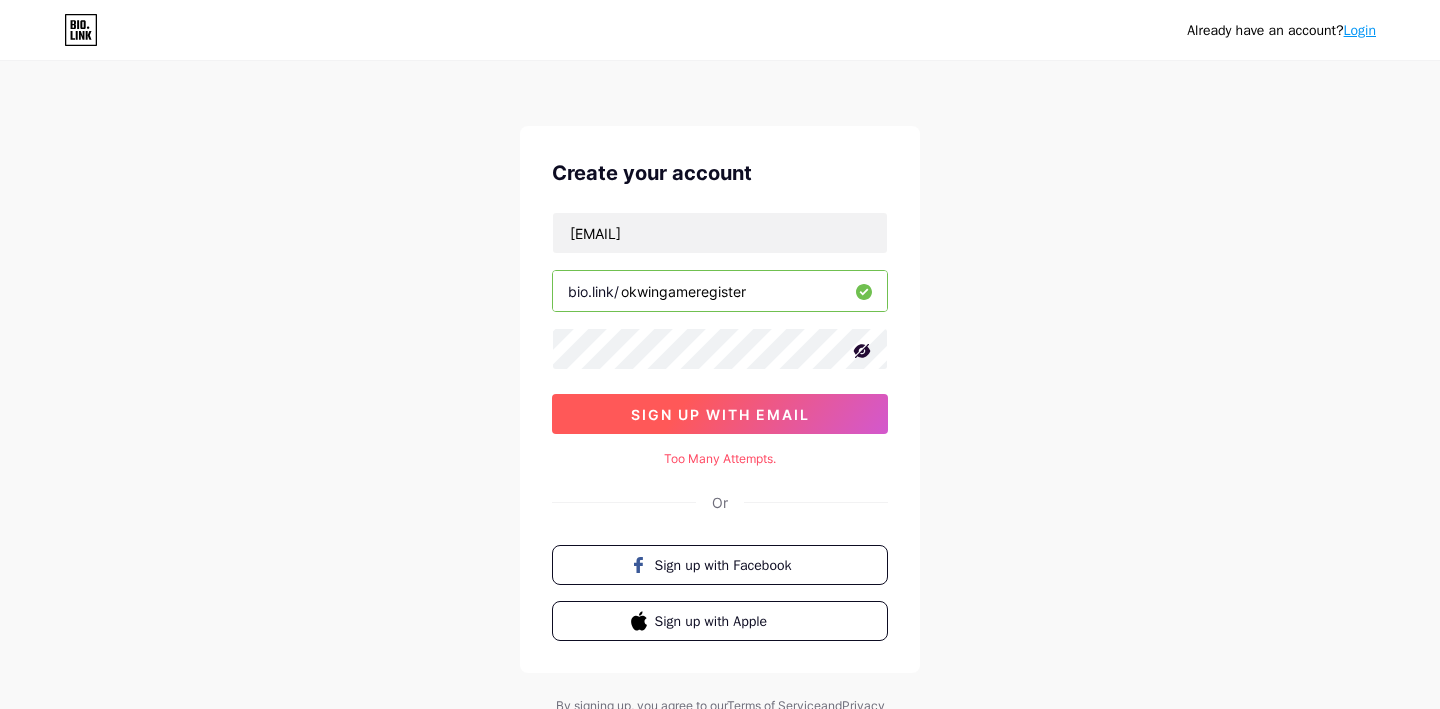 scroll, scrollTop: 0, scrollLeft: 0, axis: both 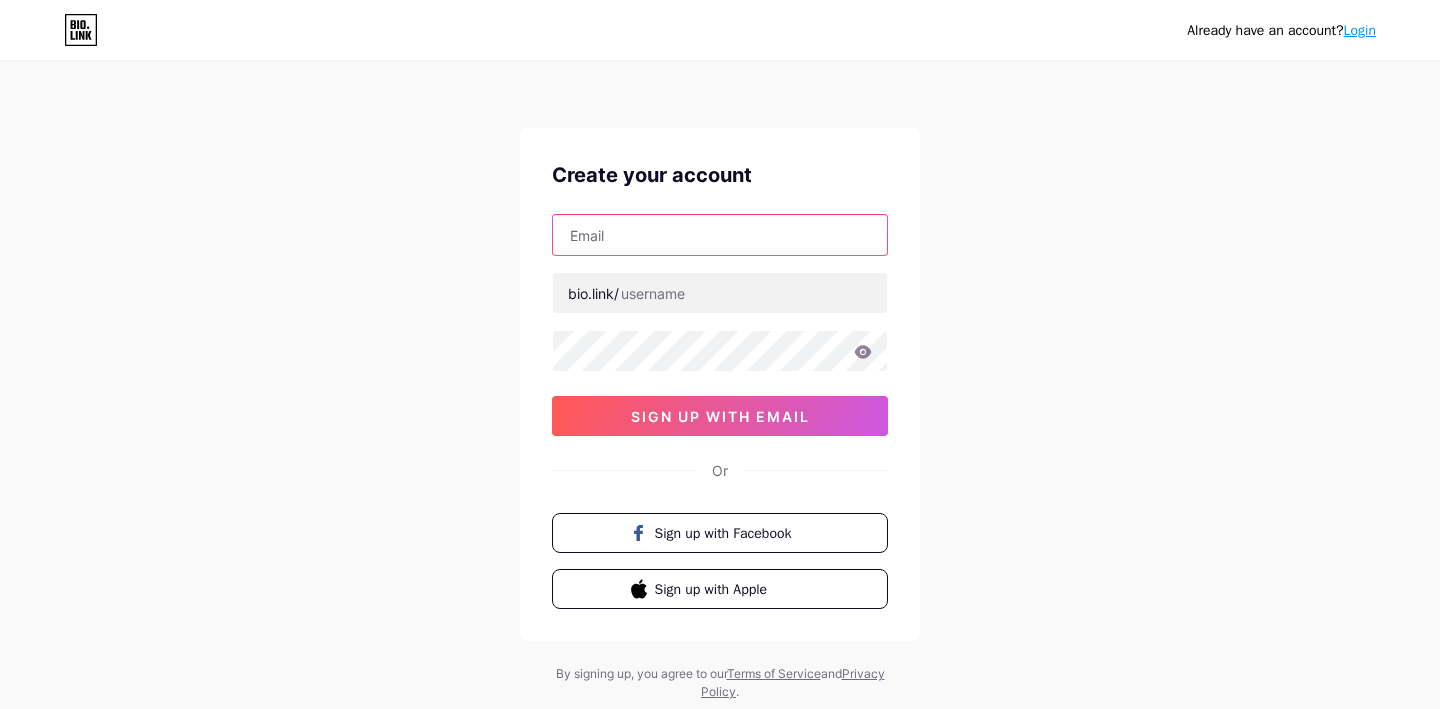 click at bounding box center (720, 235) 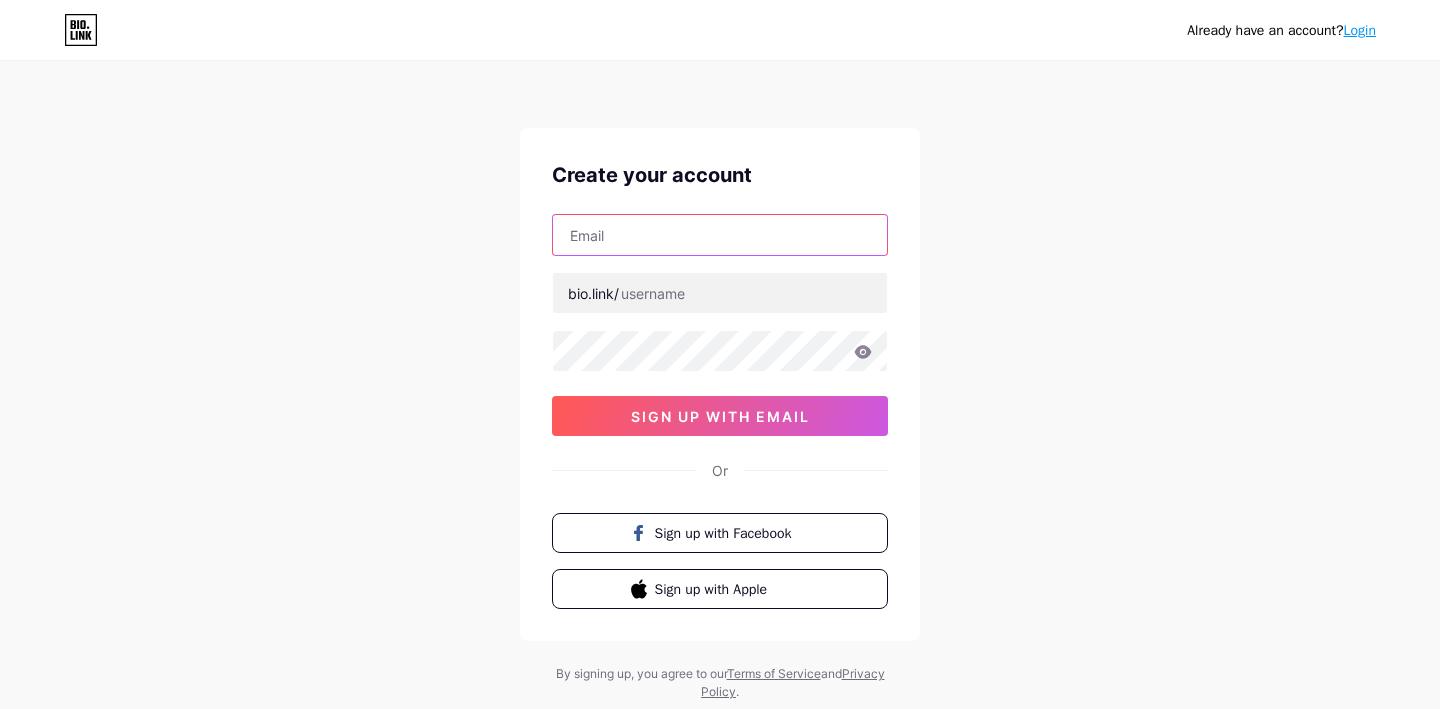 click at bounding box center [720, 235] 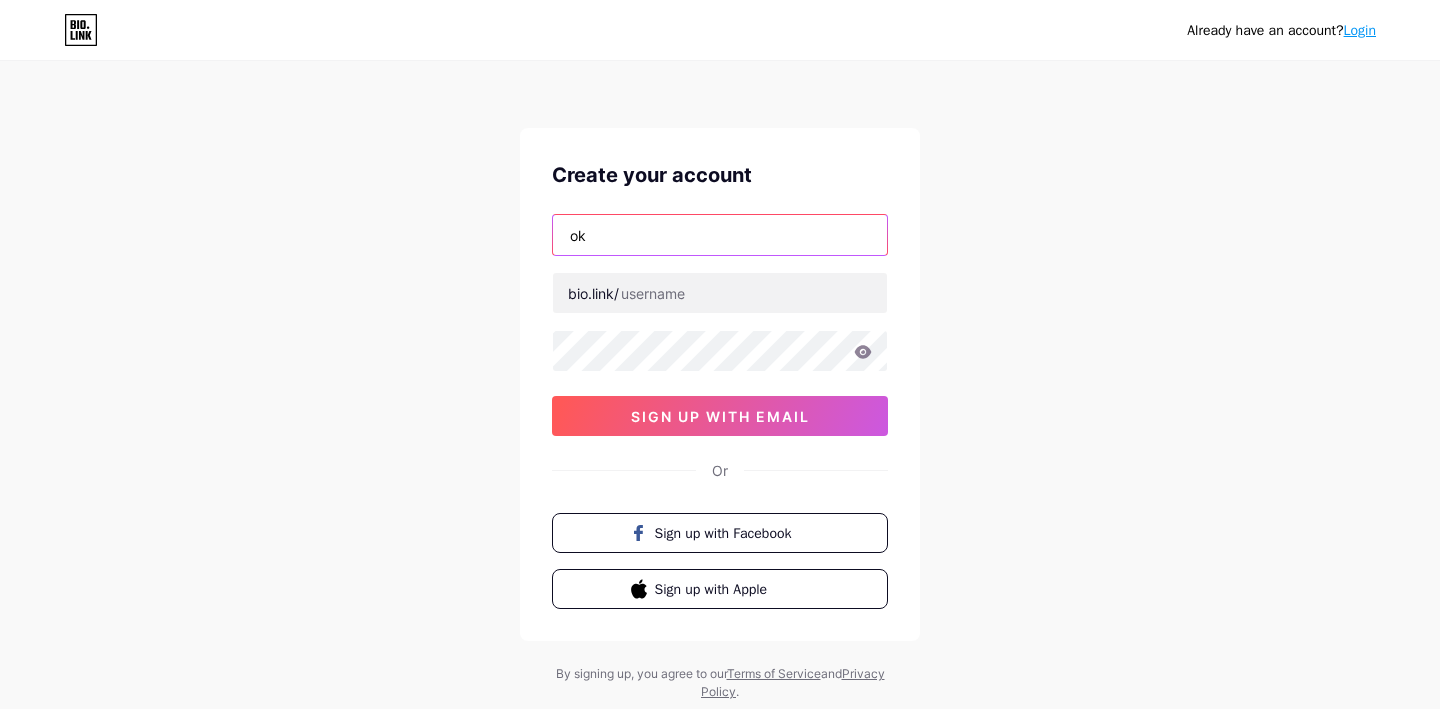 type on "okwinz@proton.me" 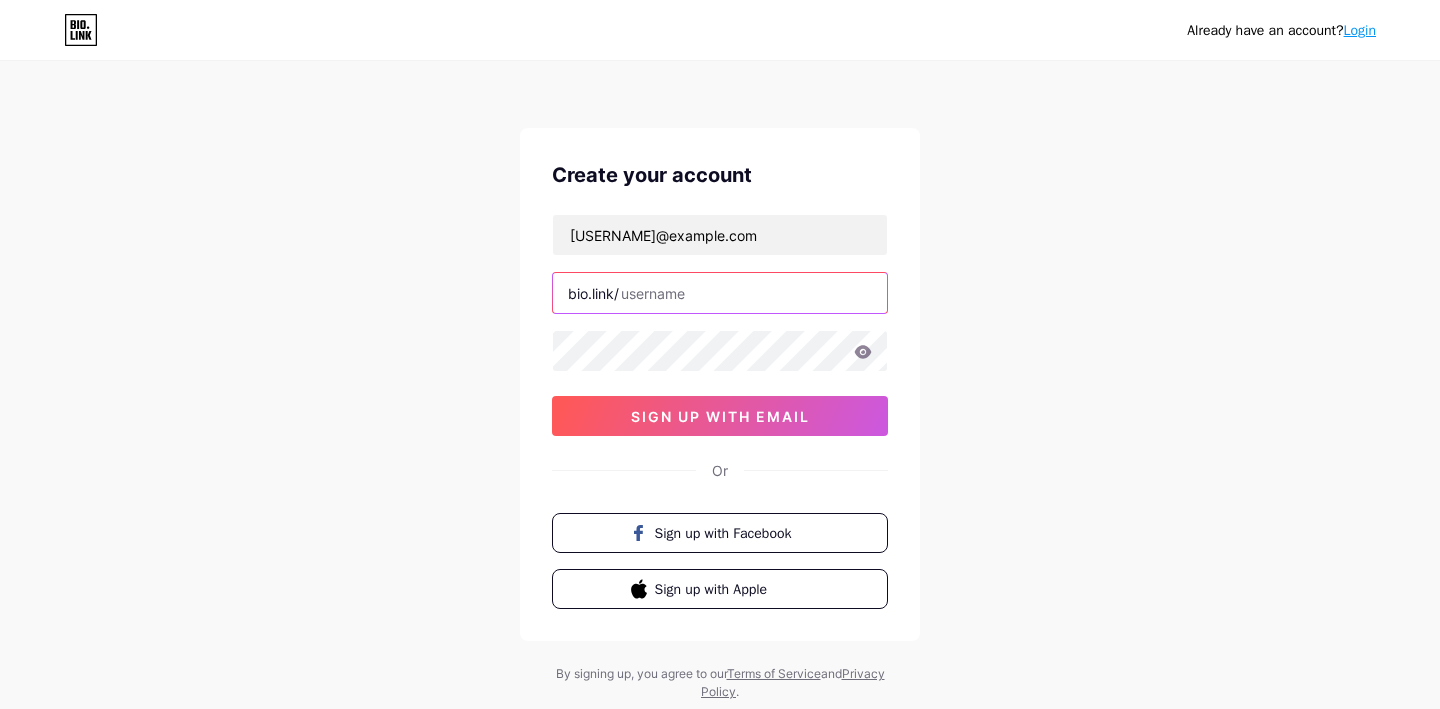 click at bounding box center (720, 293) 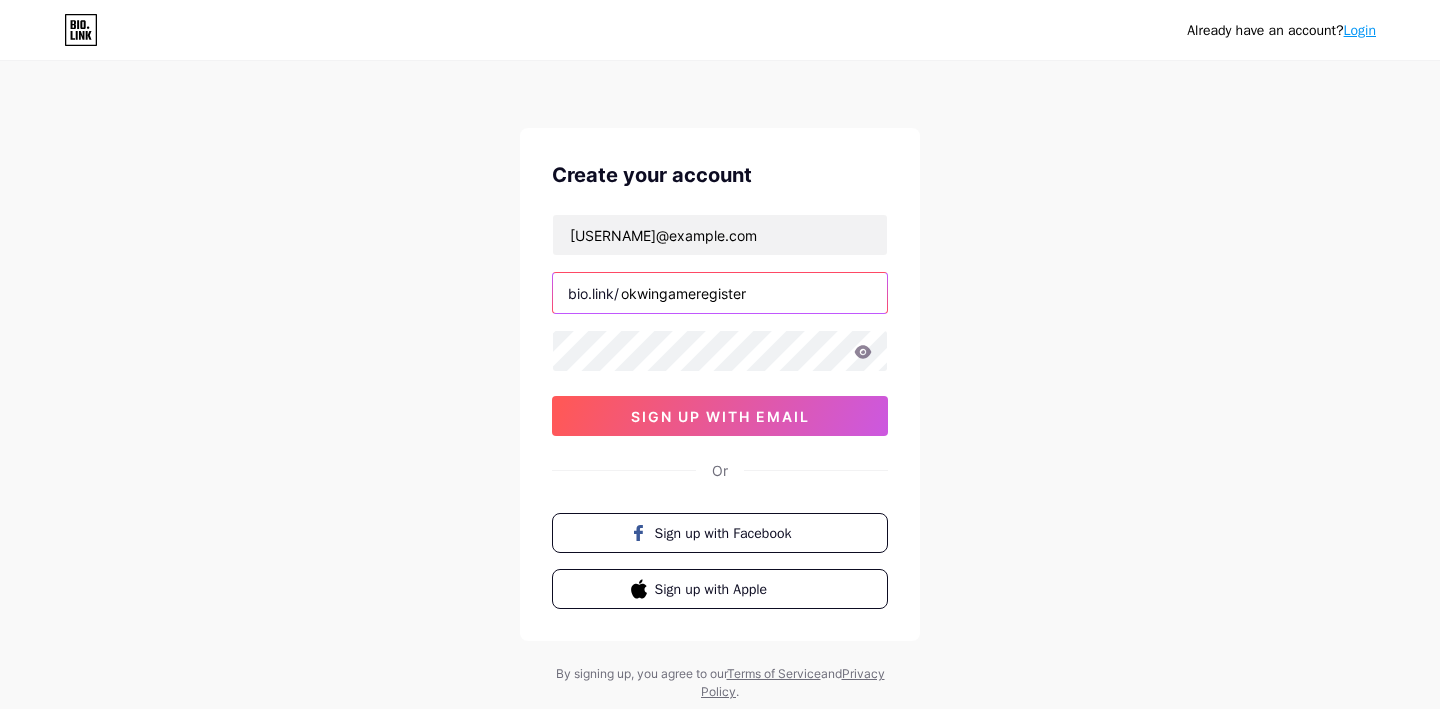 type on "okwingameregister" 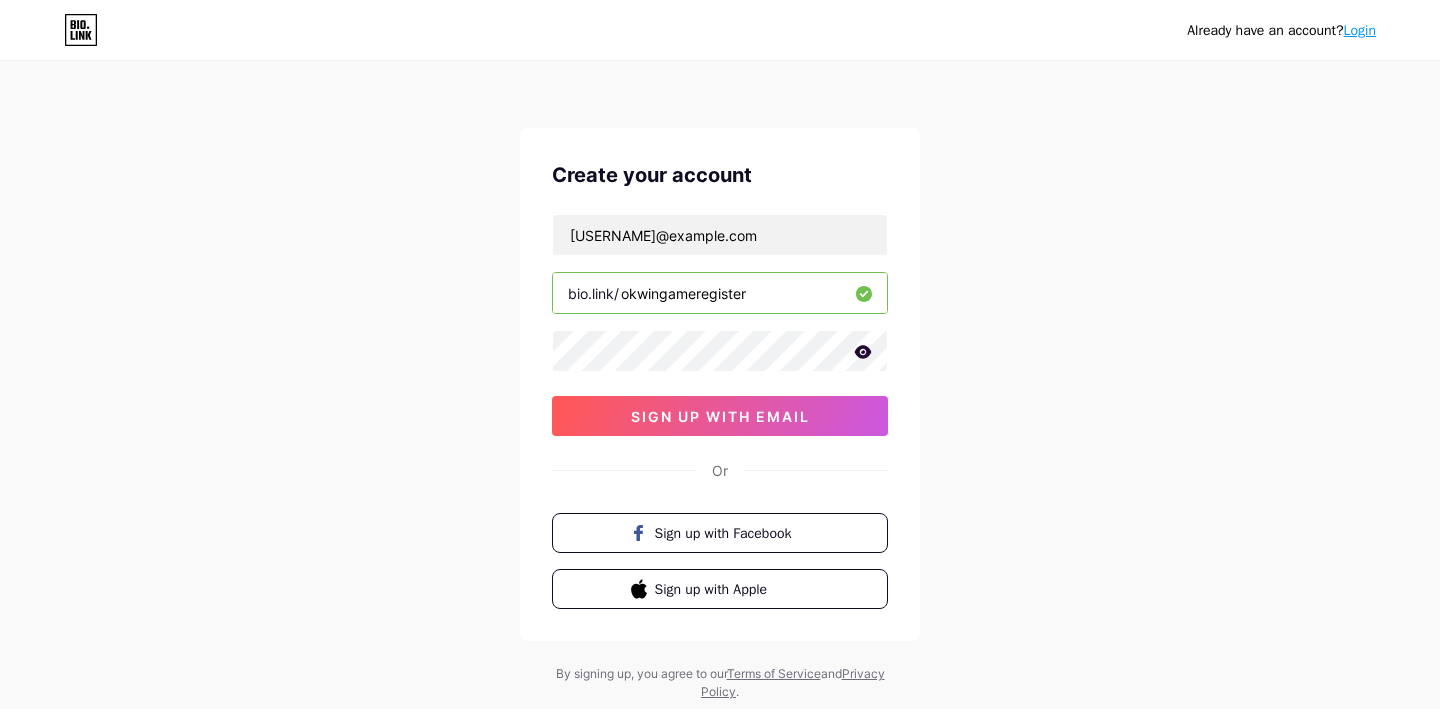 click 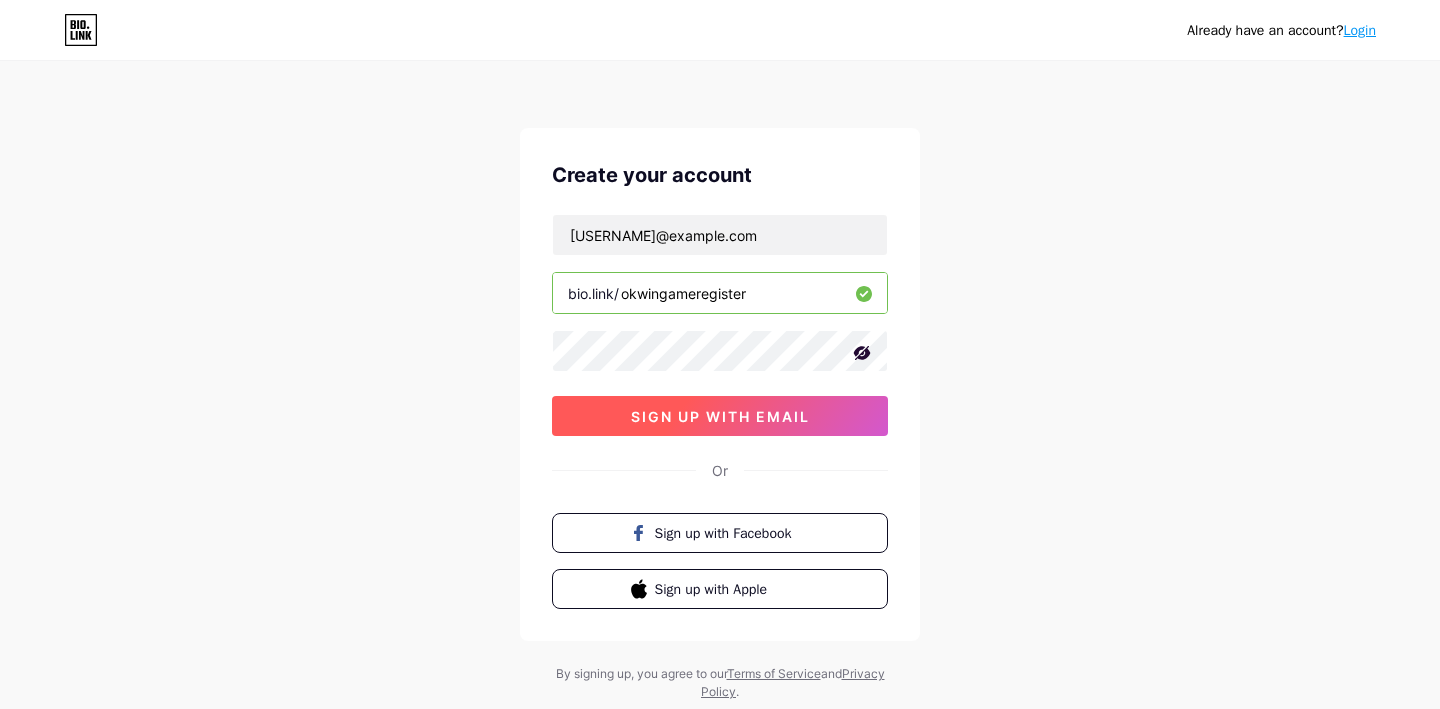 click on "sign up with email" at bounding box center (720, 416) 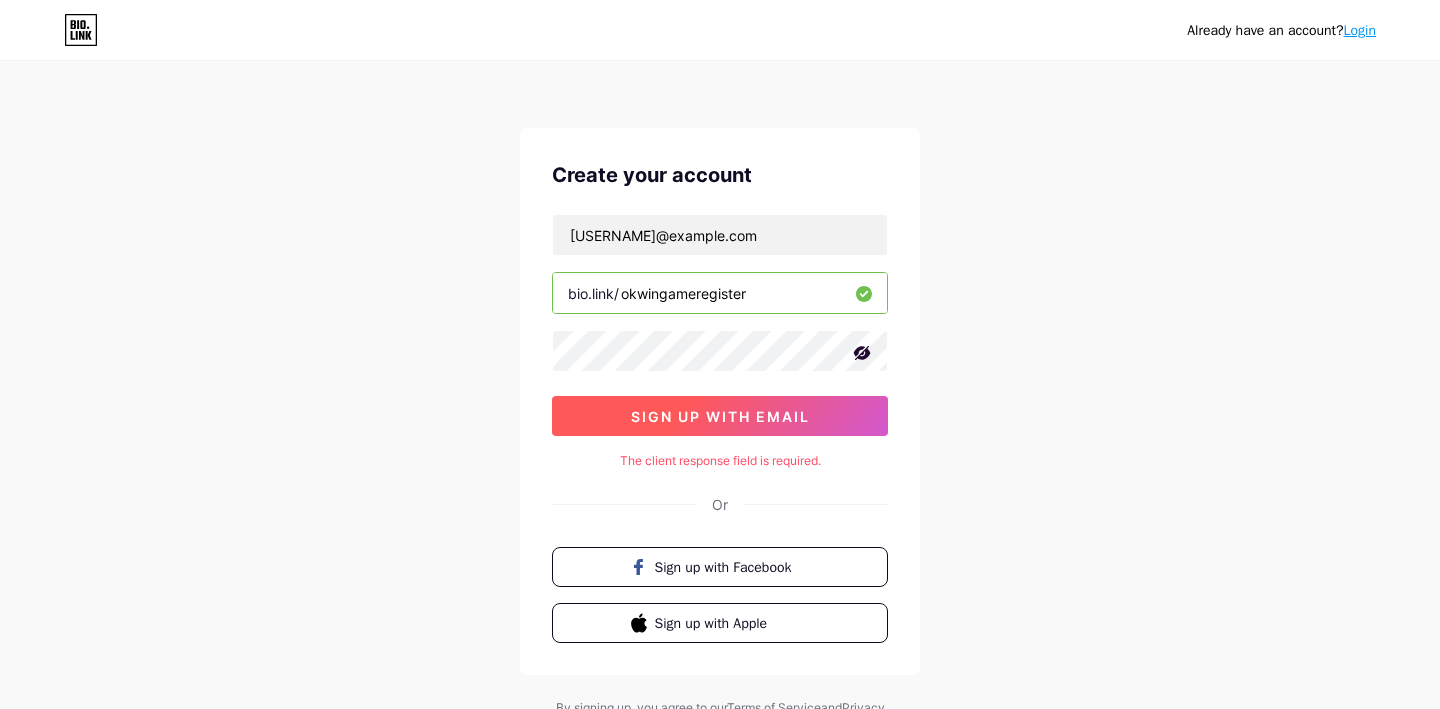 click on "sign up with email" at bounding box center [720, 416] 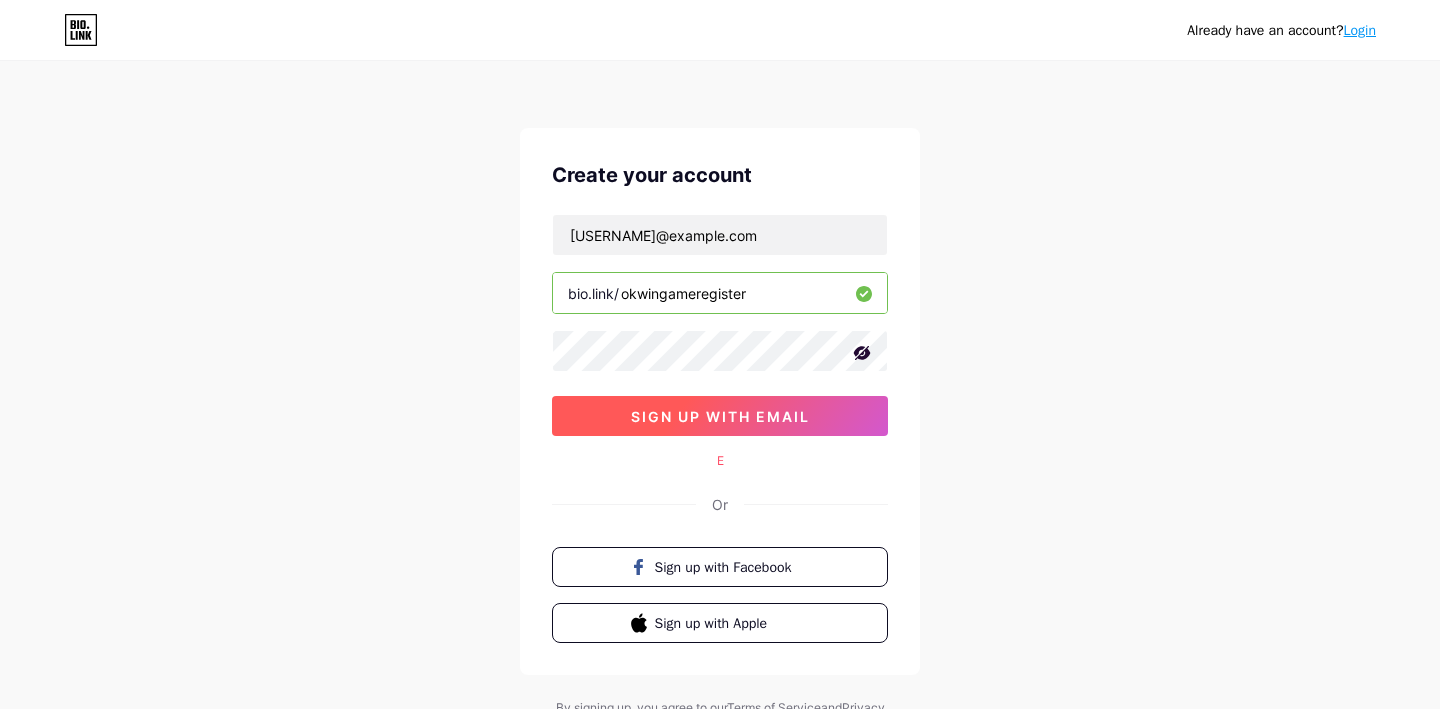 click on "sign up with email" at bounding box center [720, 416] 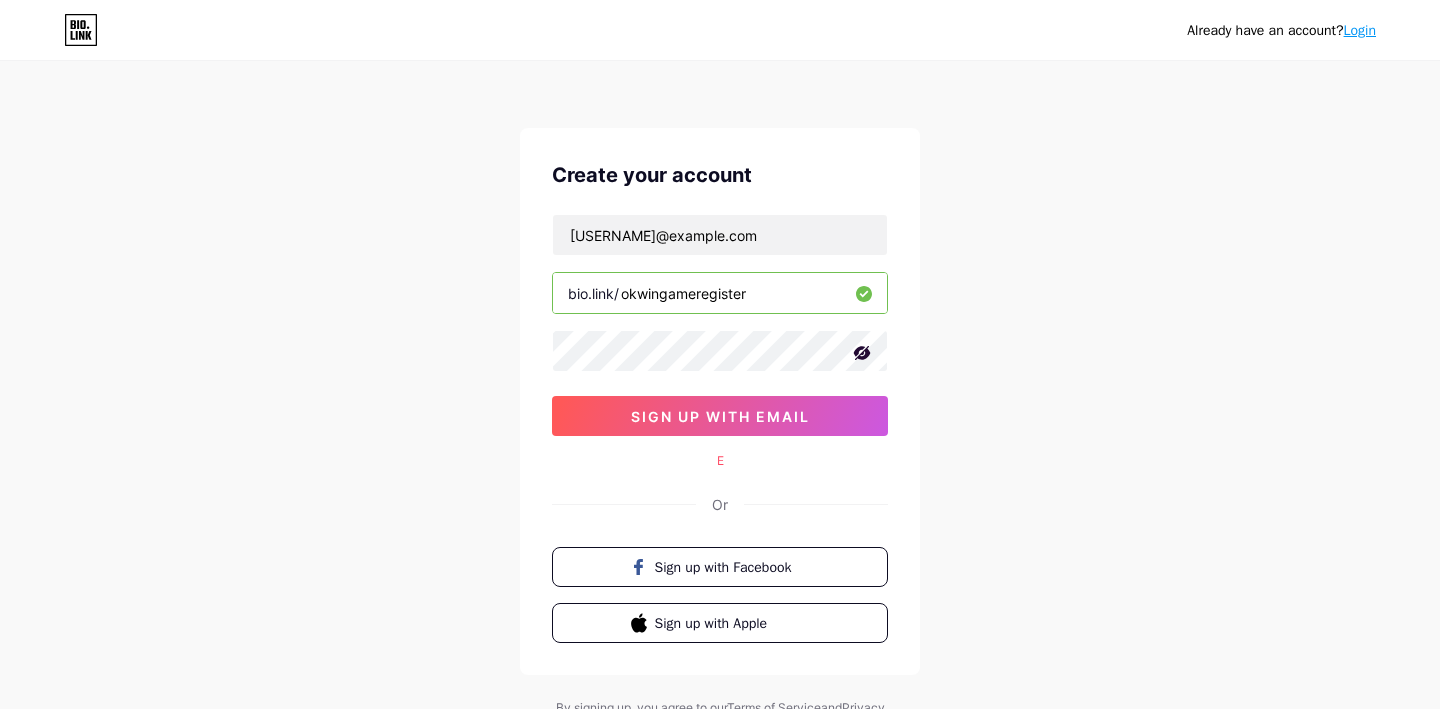 click on "Login" at bounding box center [1360, 30] 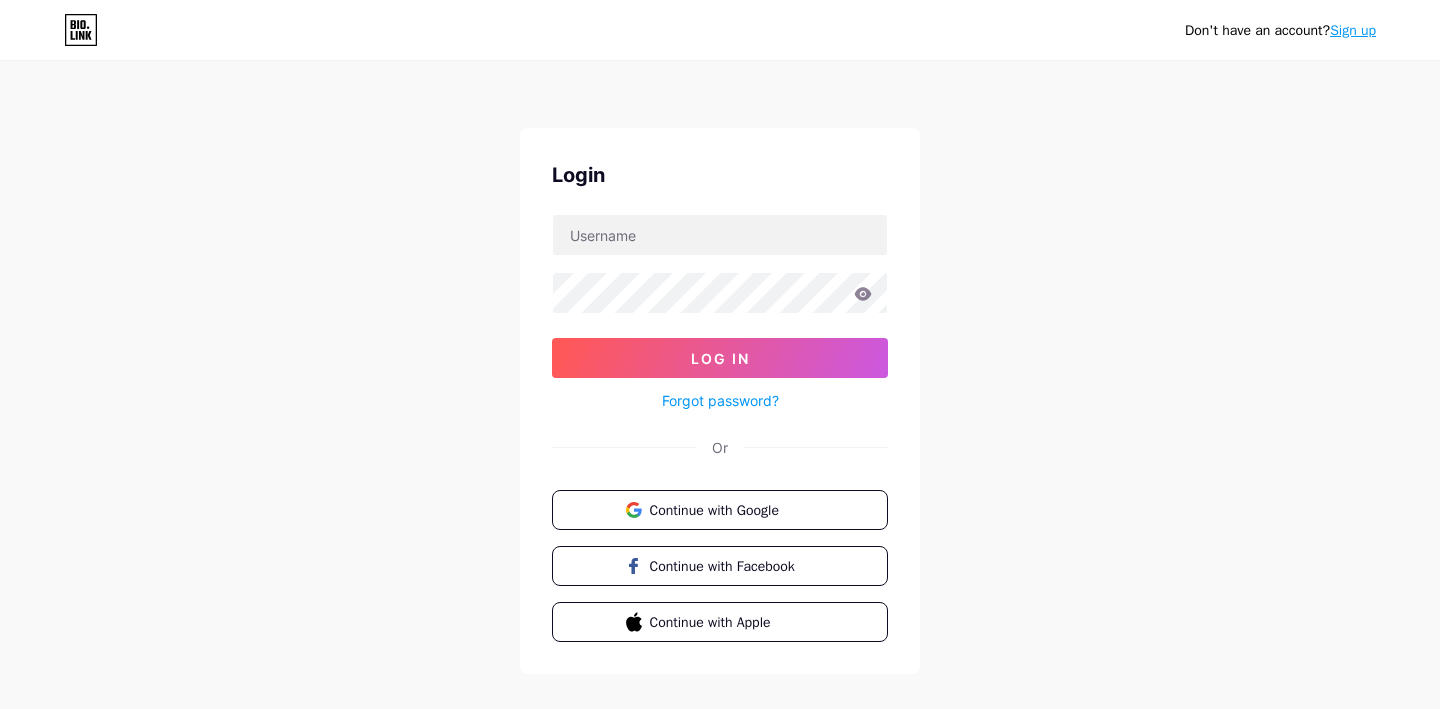 click on "Don't have an account?  Sign up   Login                   Log In
Forgot password?
Or       Continue with Google     Continue with Facebook
Continue with Apple" at bounding box center (720, 369) 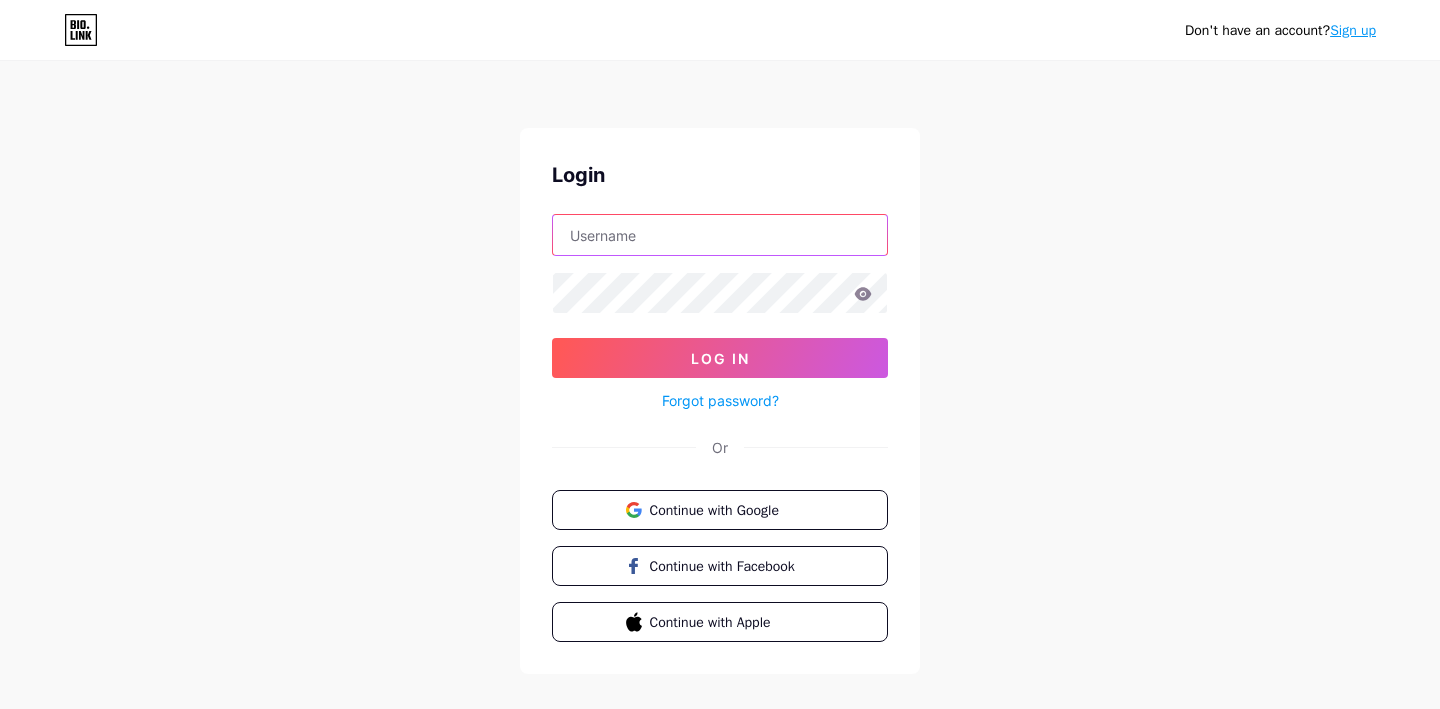 click at bounding box center [720, 235] 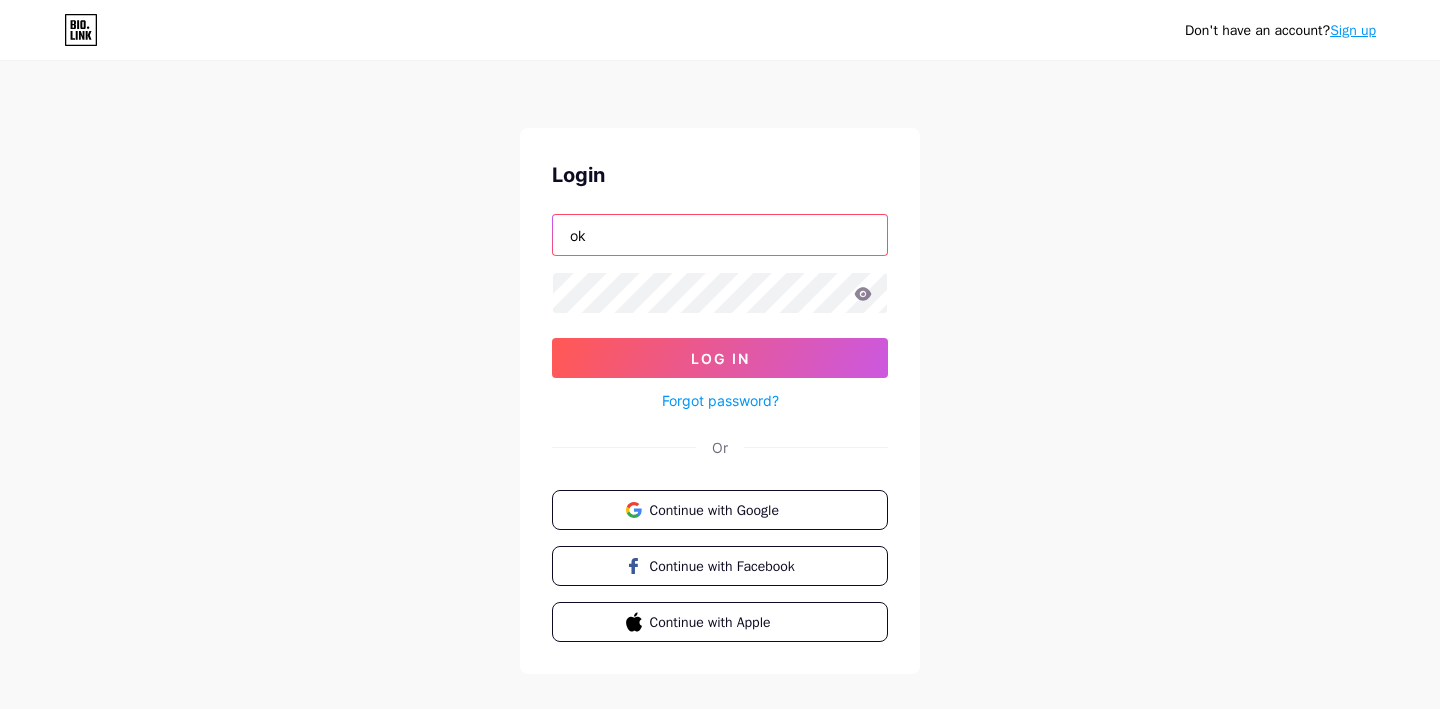 type on "[EMAIL]" 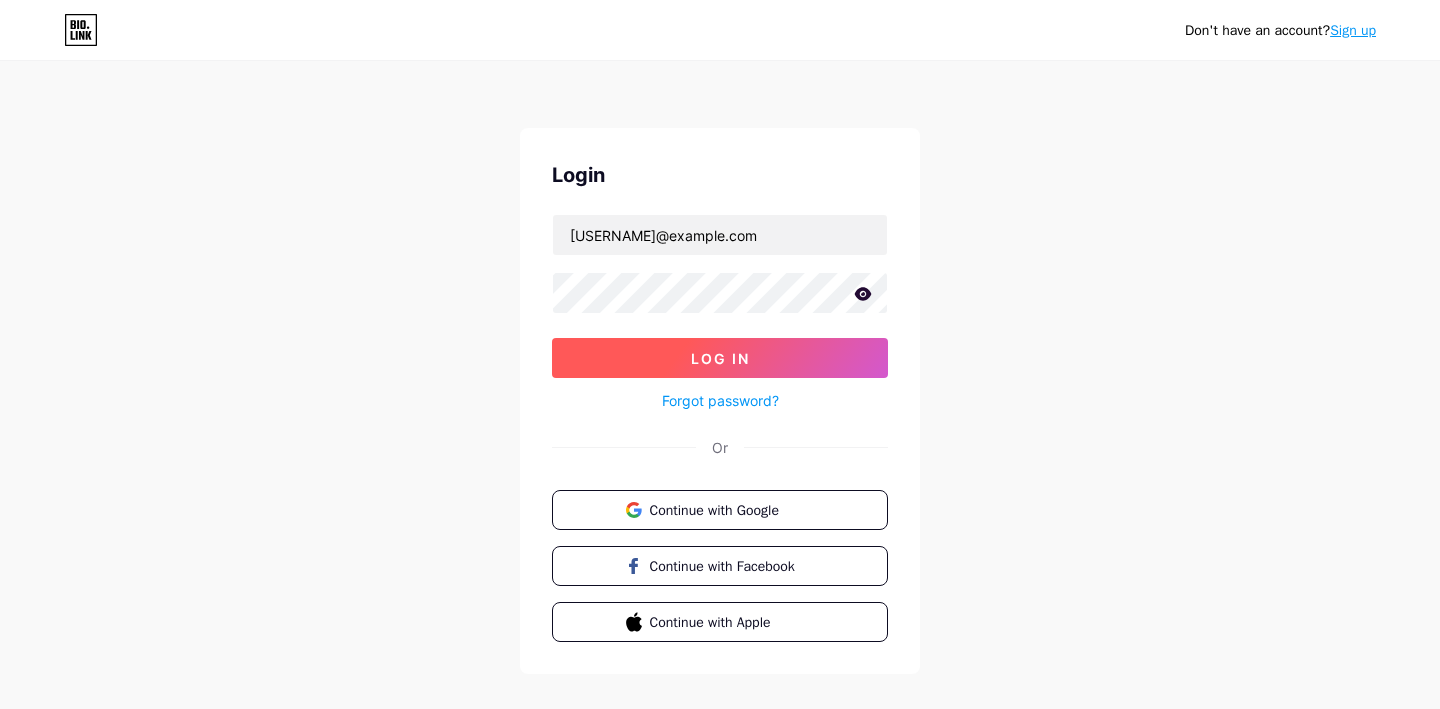 click on "Log In" at bounding box center (720, 358) 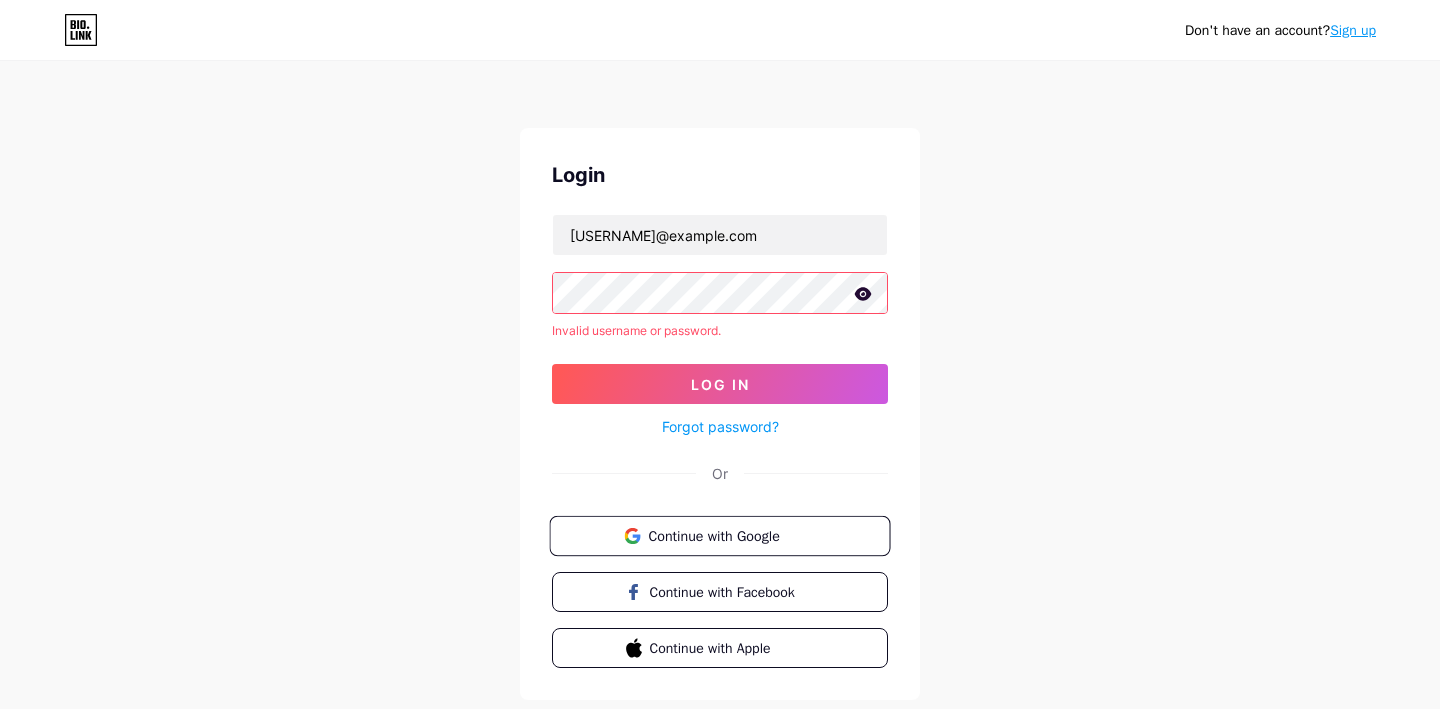 click on "Continue with Google" at bounding box center (731, 535) 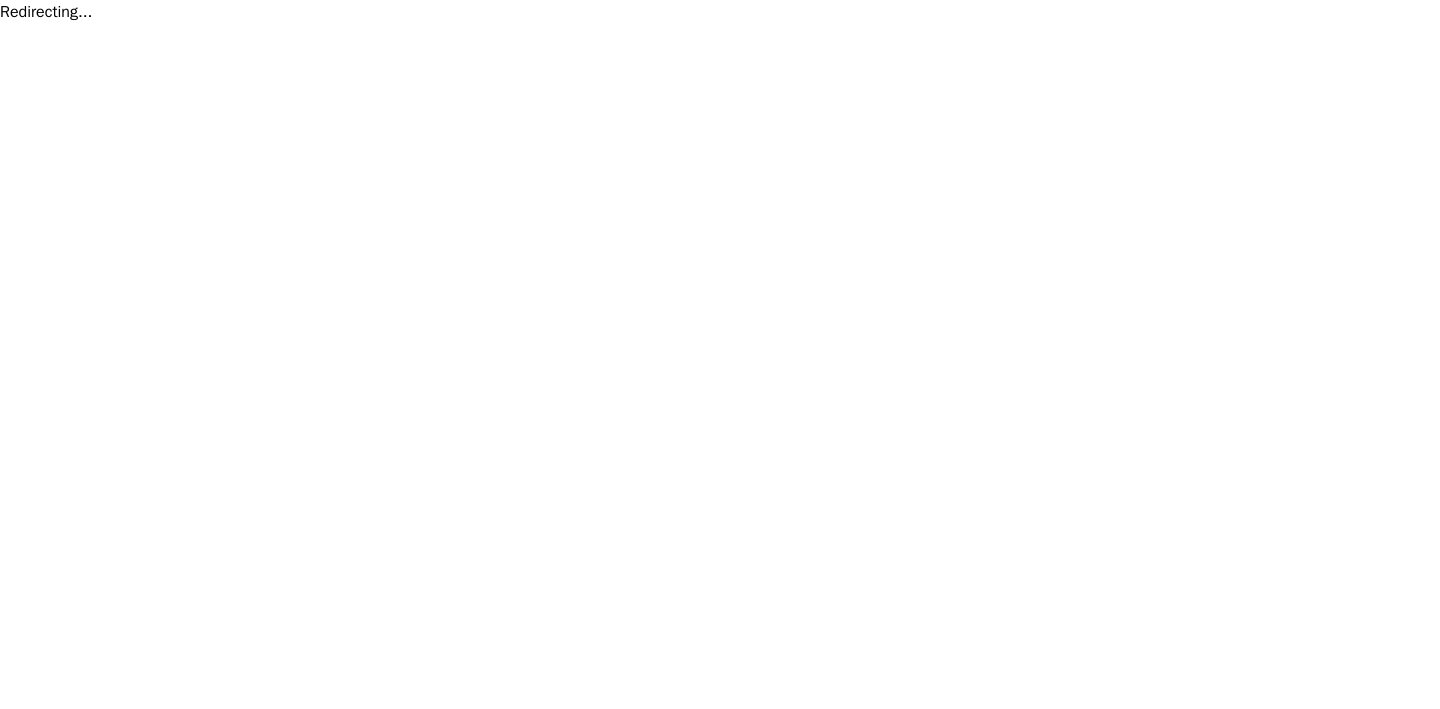 scroll, scrollTop: 0, scrollLeft: 0, axis: both 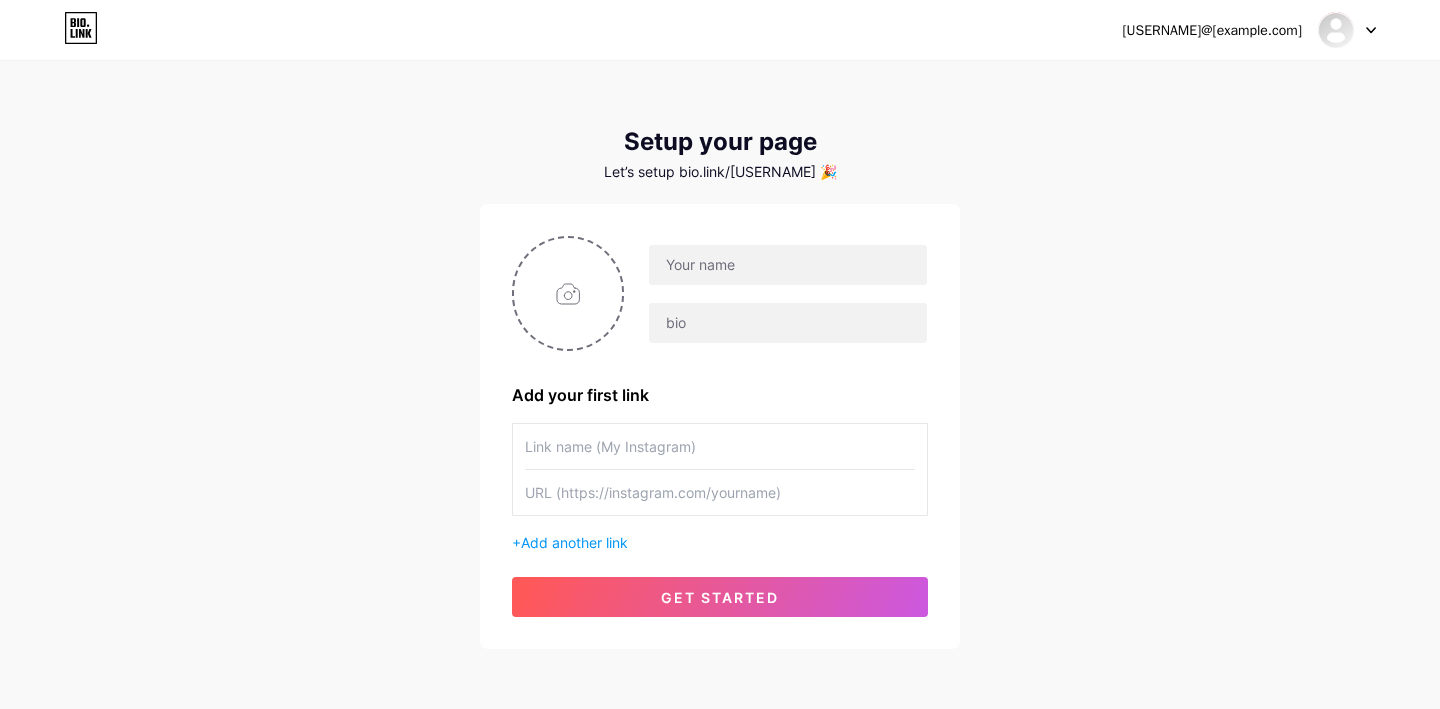 click on "Let’s setup bio.link/mghax 🎉" at bounding box center [720, 172] 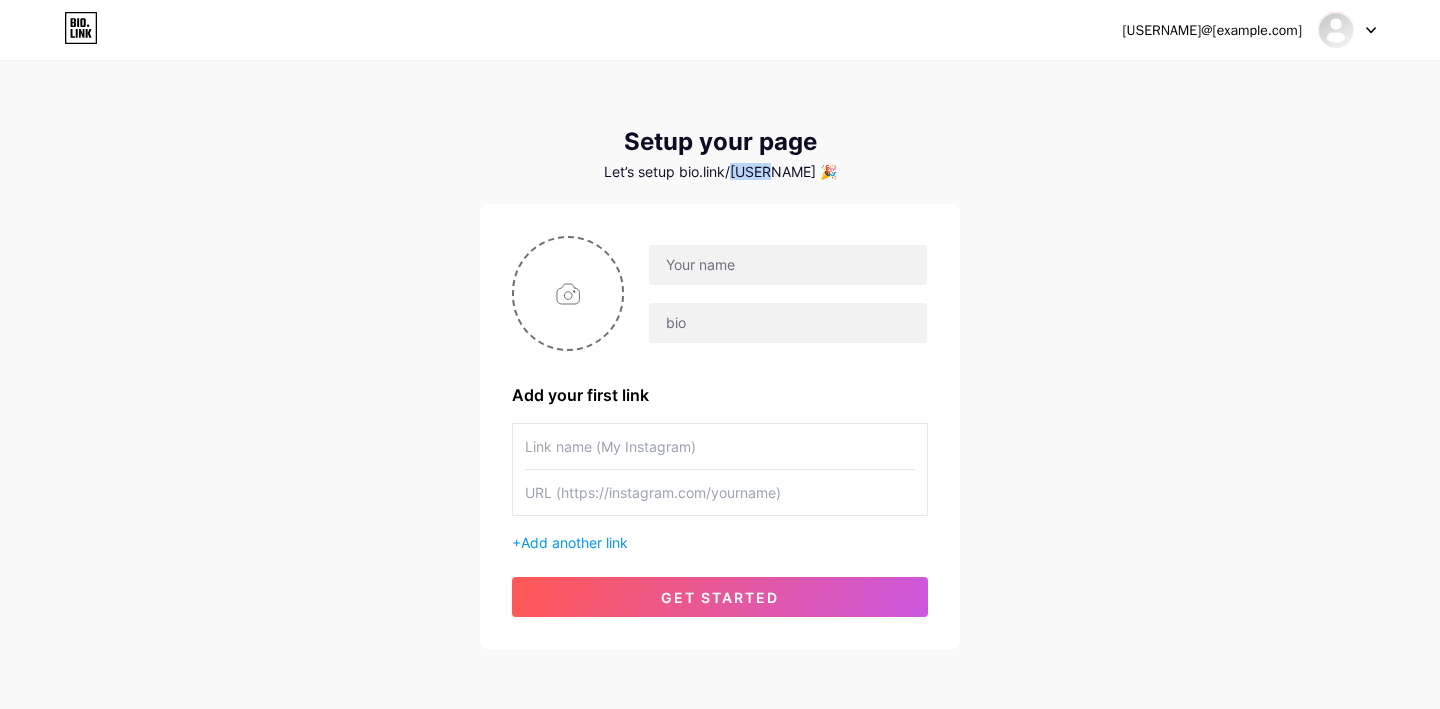 click on "Let’s setup bio.link/mghax 🎉" at bounding box center [720, 172] 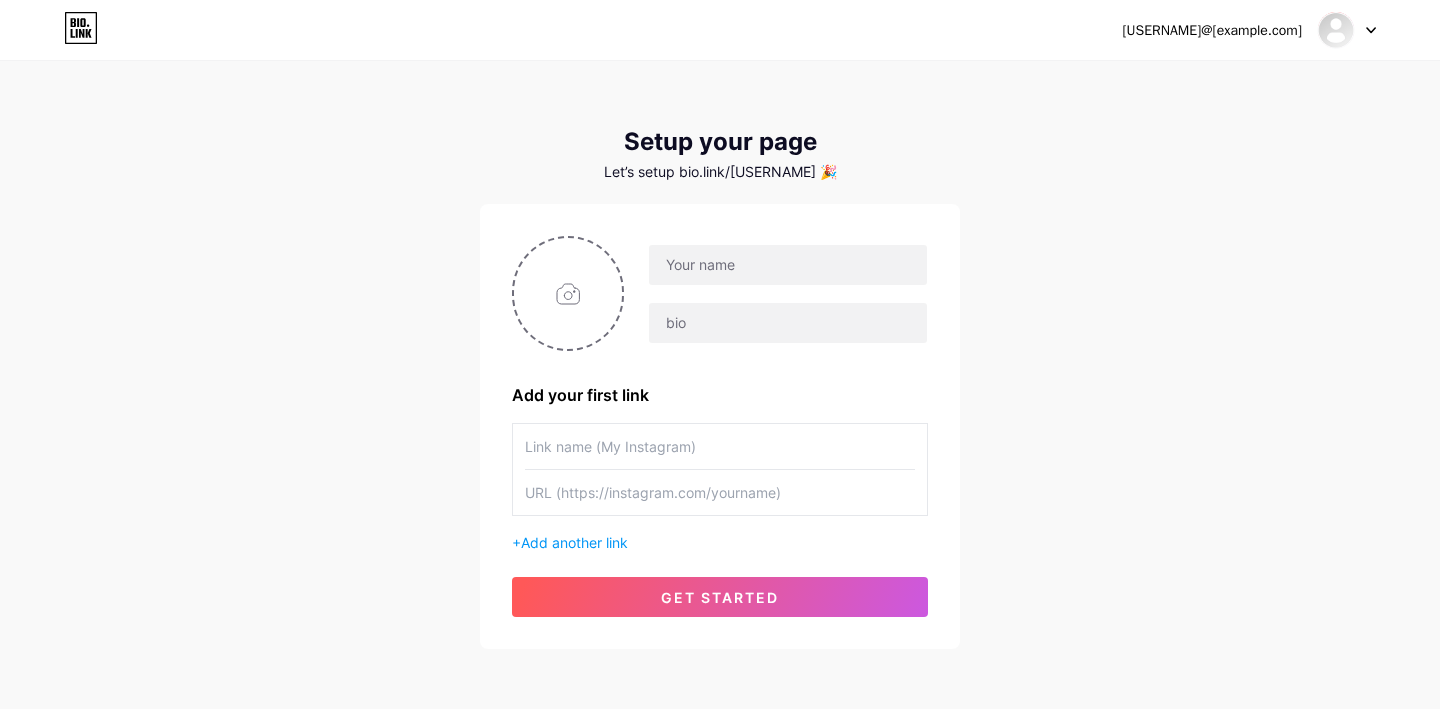 click on "Let’s setup bio.link/mghax 🎉" at bounding box center (720, 172) 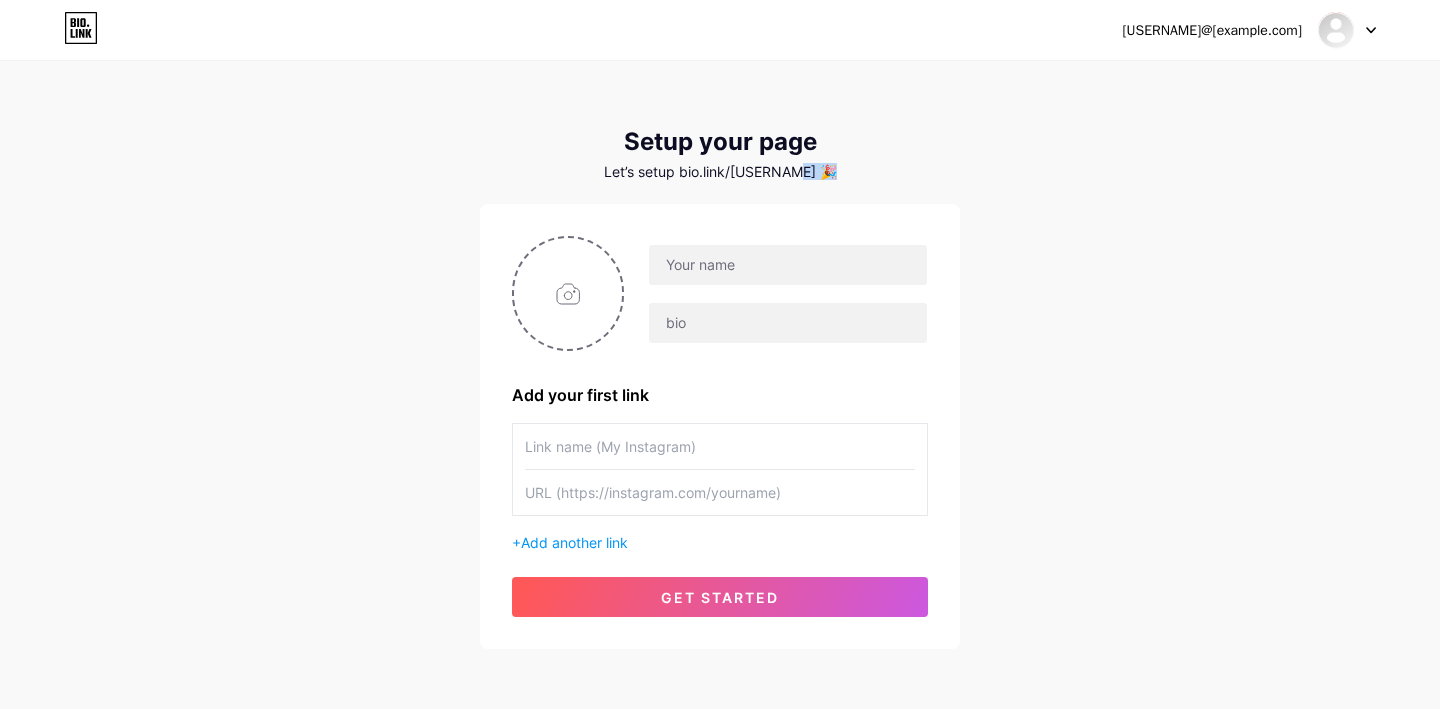 click on "Let’s setup bio.link/mghax 🎉" at bounding box center [720, 172] 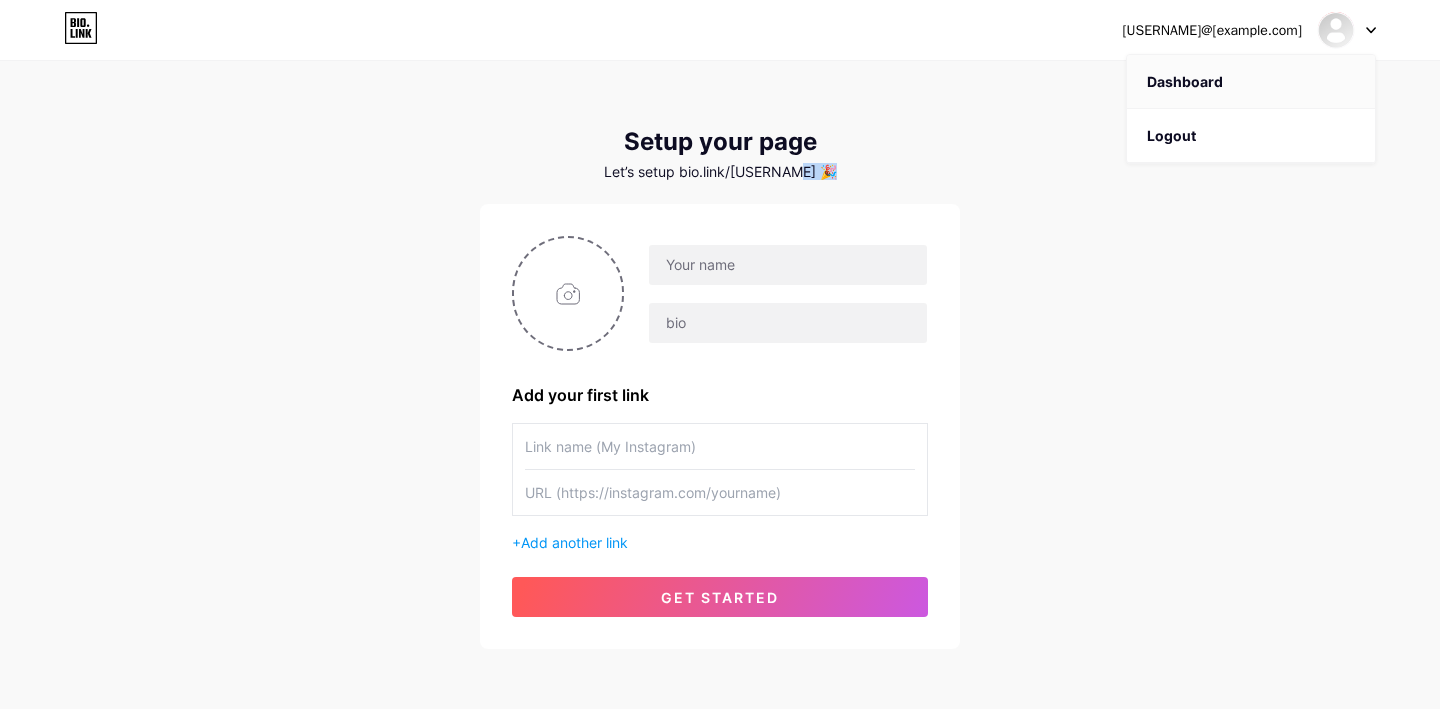 click on "Dashboard" at bounding box center [1251, 82] 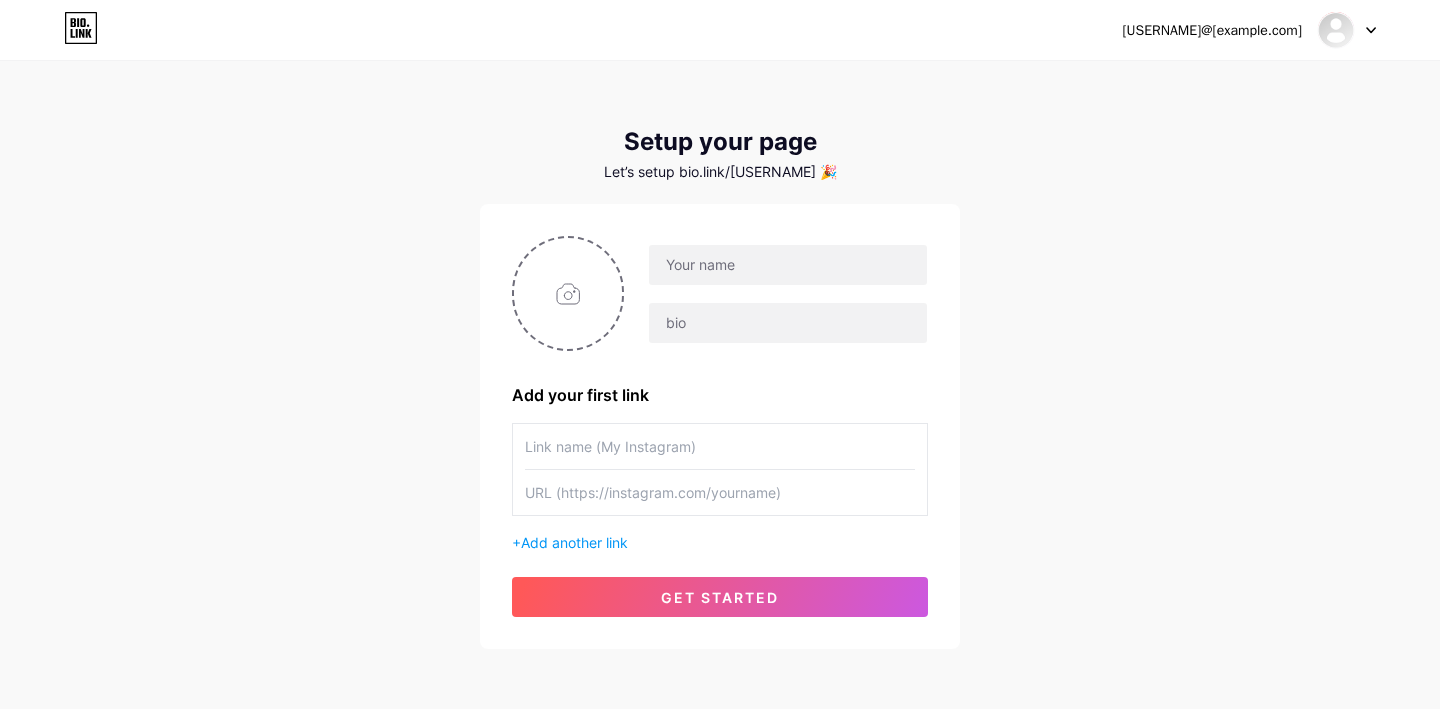 click on "Let’s setup bio.link/mghax 🎉" at bounding box center (720, 172) 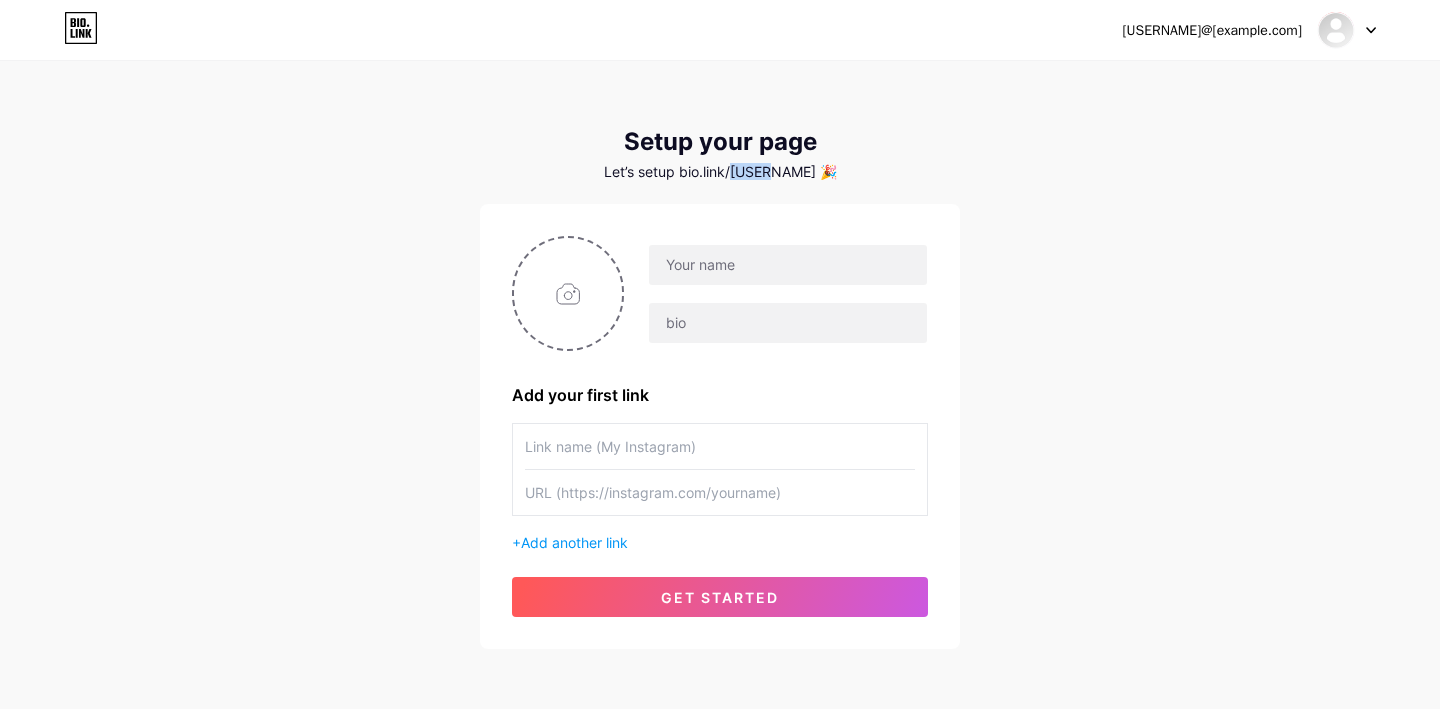 click on "Let’s setup bio.link/mghax 🎉" at bounding box center [720, 172] 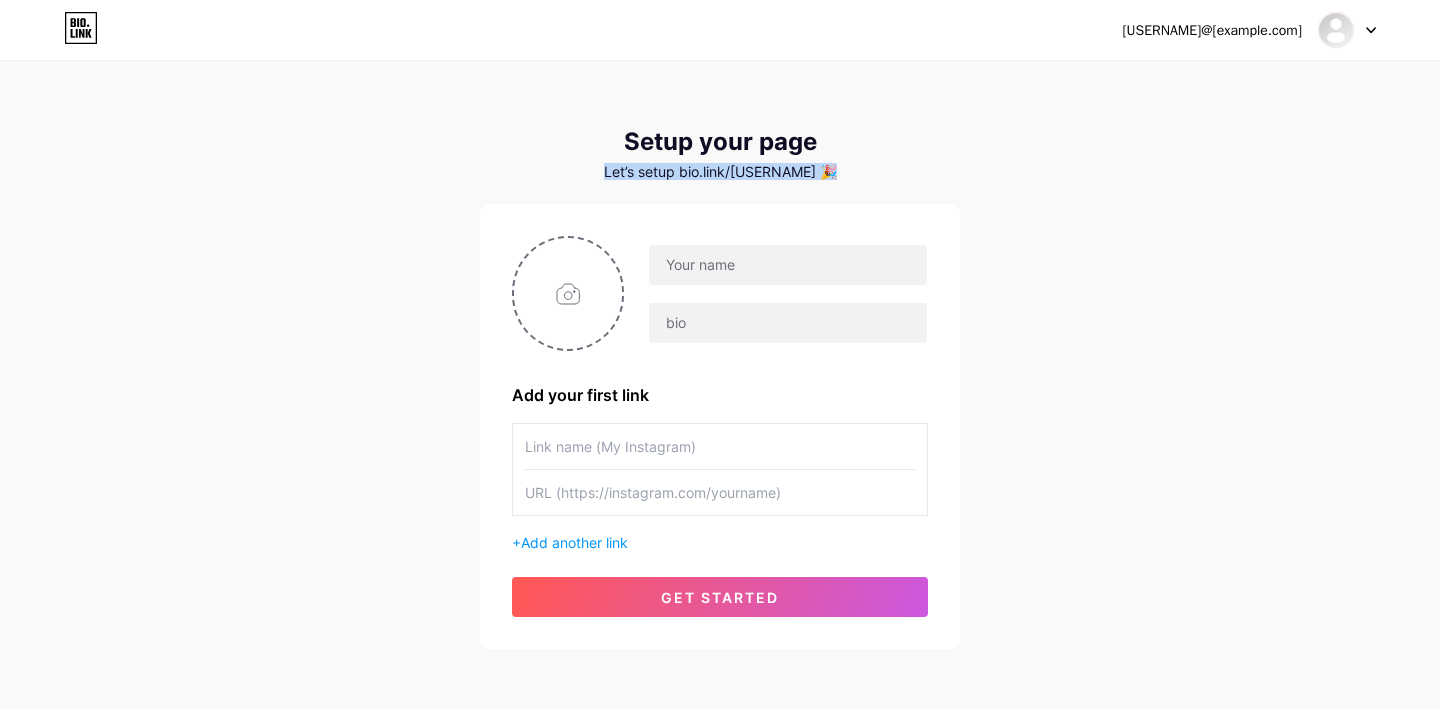 click on "Let’s setup bio.link/mghax 🎉" at bounding box center [720, 172] 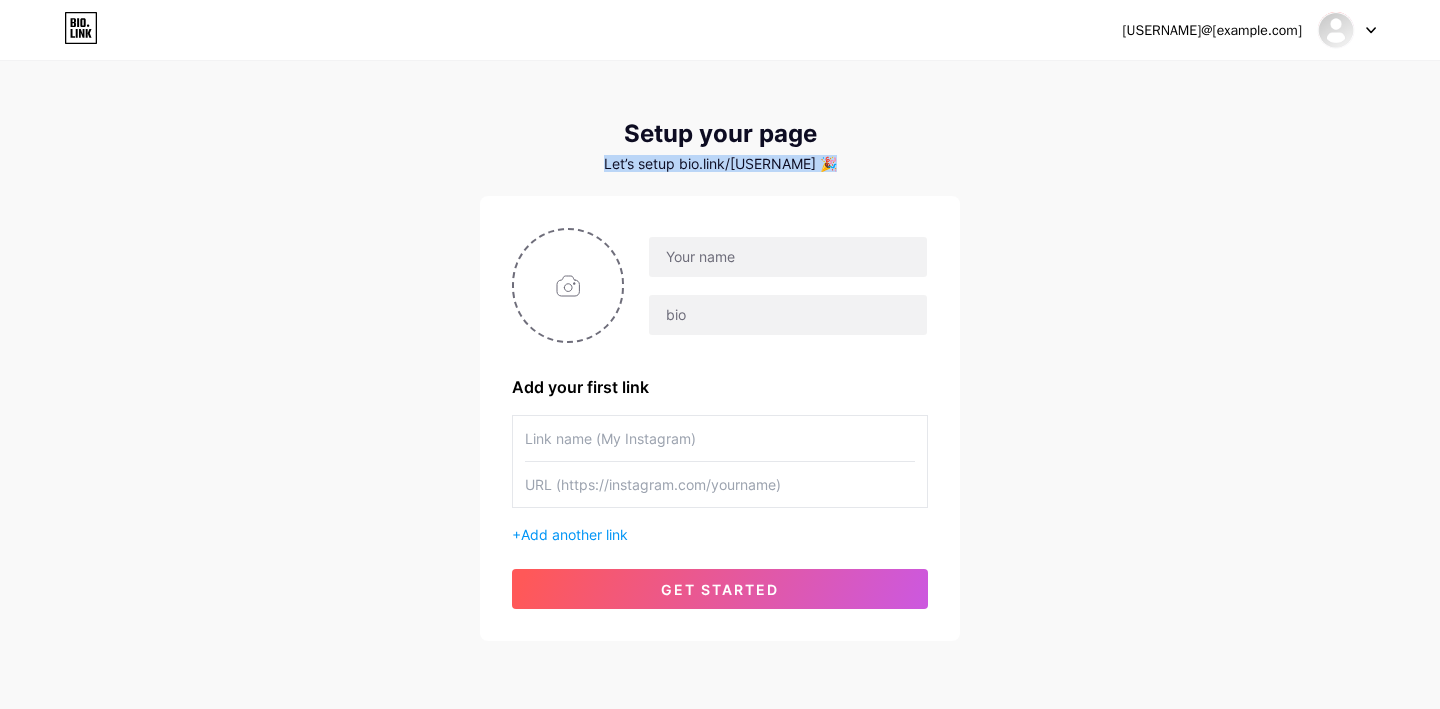 scroll, scrollTop: 0, scrollLeft: 0, axis: both 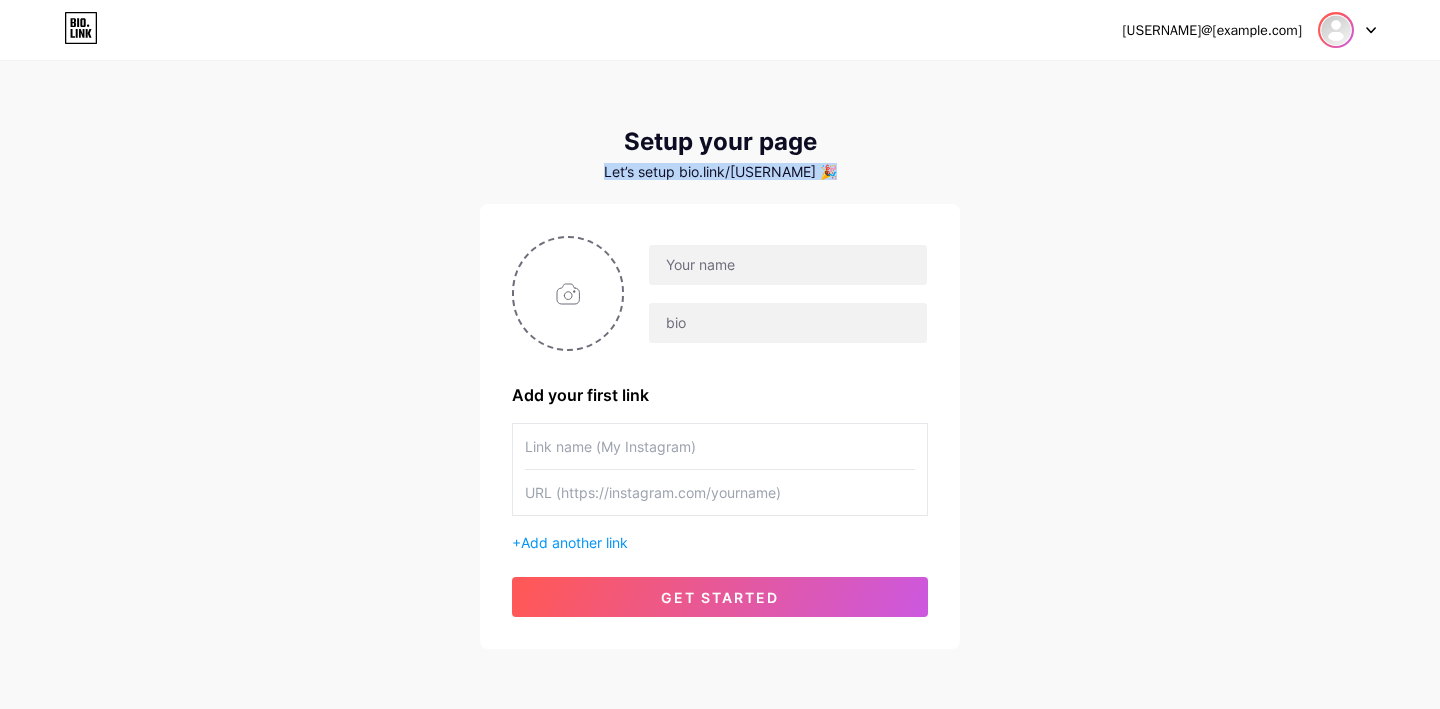 click at bounding box center [1347, 30] 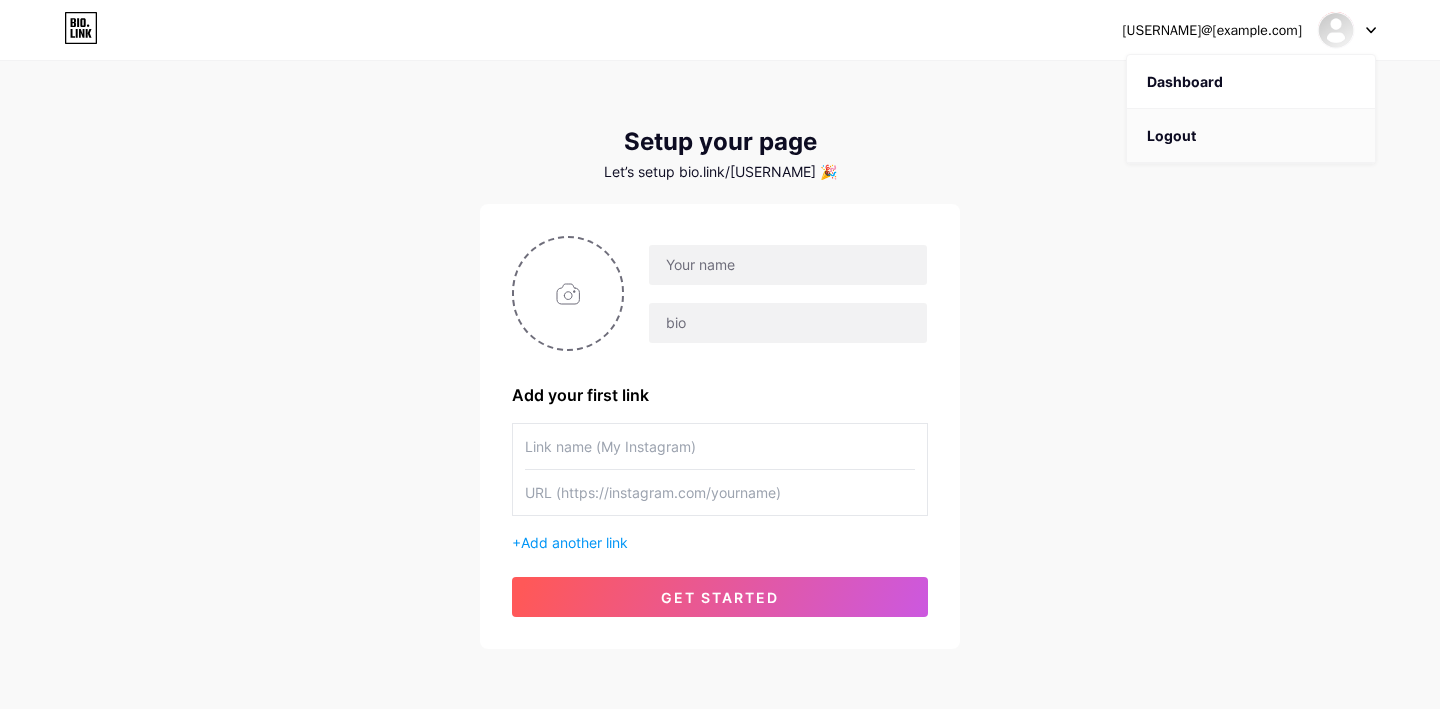 click on "Logout" at bounding box center (1251, 136) 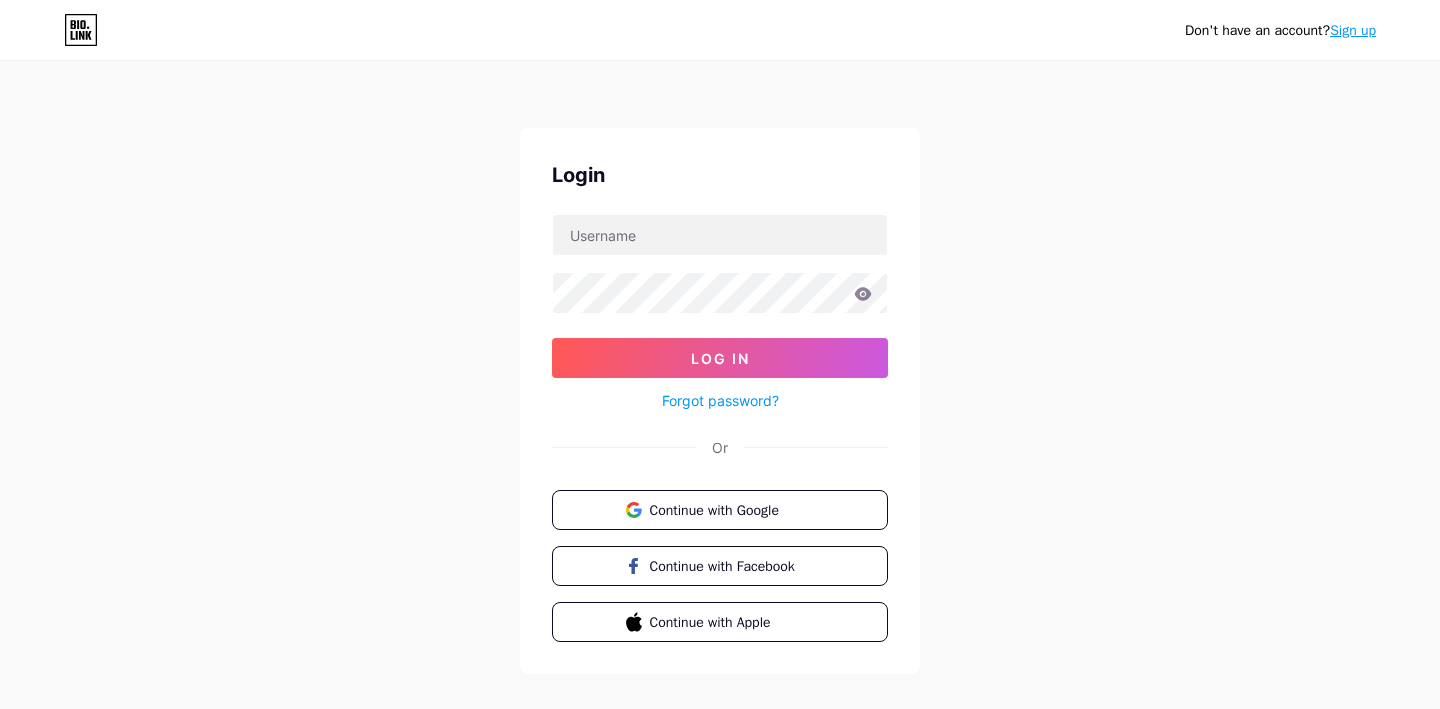click on "Sign up" at bounding box center [1353, 30] 